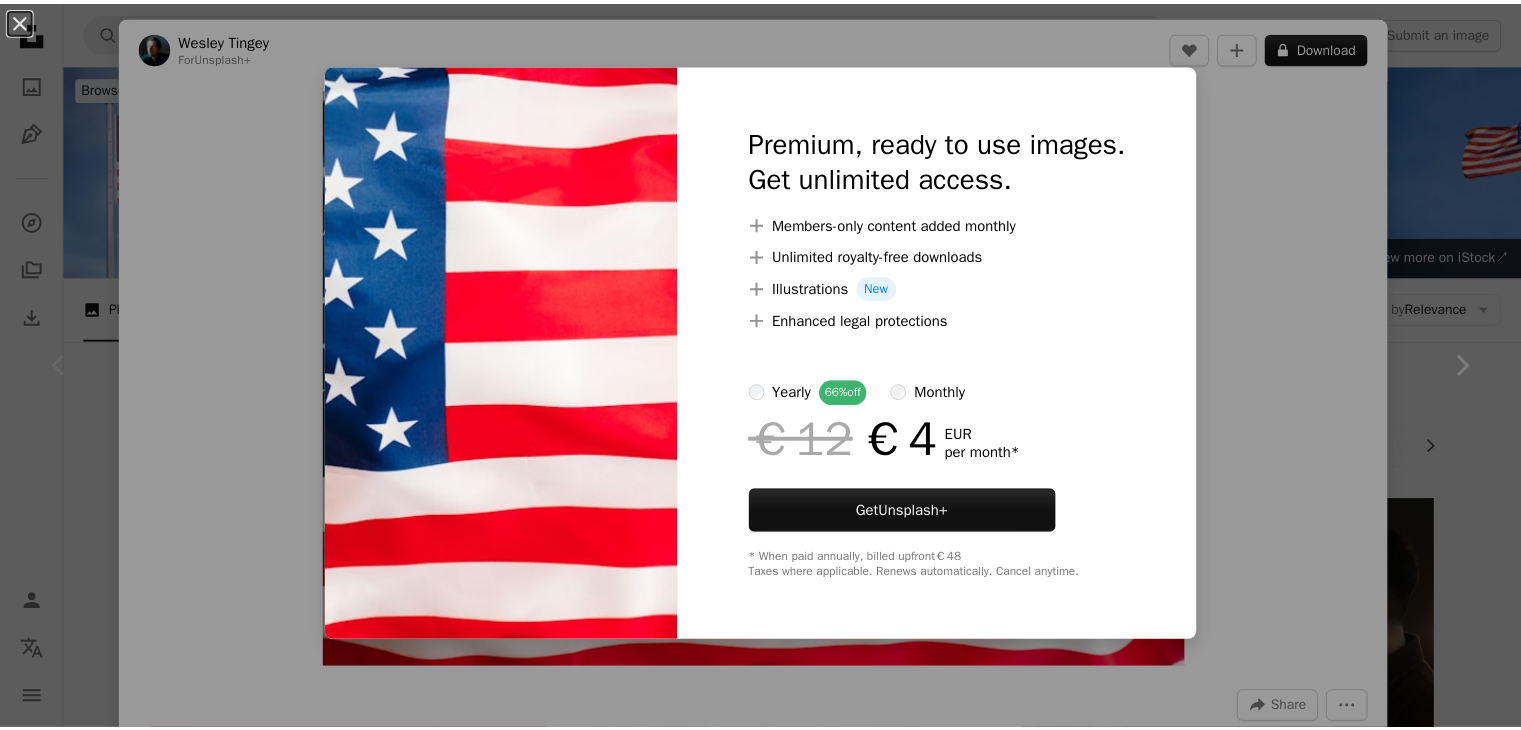 scroll, scrollTop: 0, scrollLeft: 0, axis: both 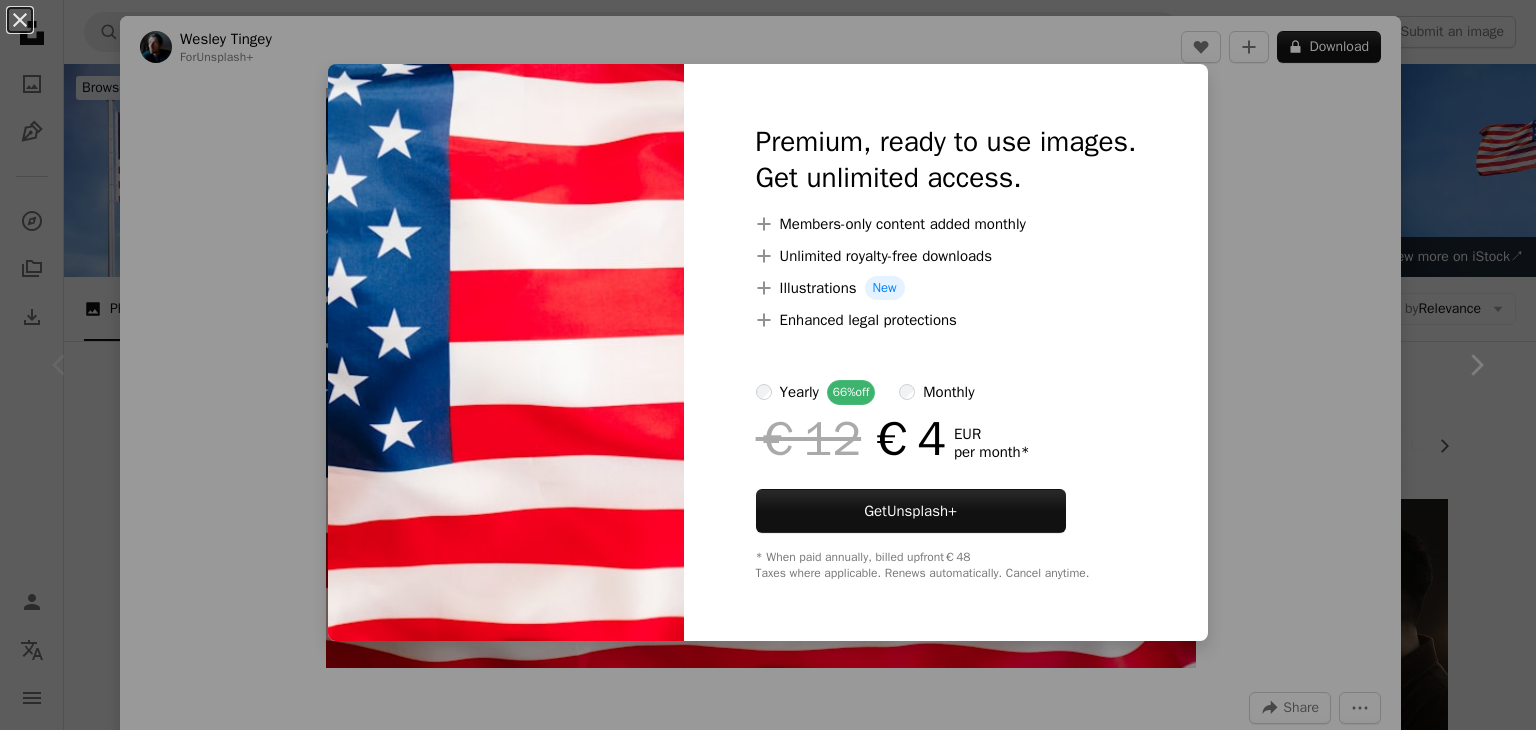 click on "An X shape Premium, ready to use images. Get unlimited access. A plus sign Members-only content added monthly A plus sign Unlimited royalty-free downloads A plus sign Illustrations  New A plus sign Enhanced legal protections yearly 66%  off monthly €12   €4 EUR per month * Get  Unsplash+ * When paid annually, billed upfront  €48 Taxes where applicable. Renews automatically. Cancel anytime." at bounding box center [768, 365] 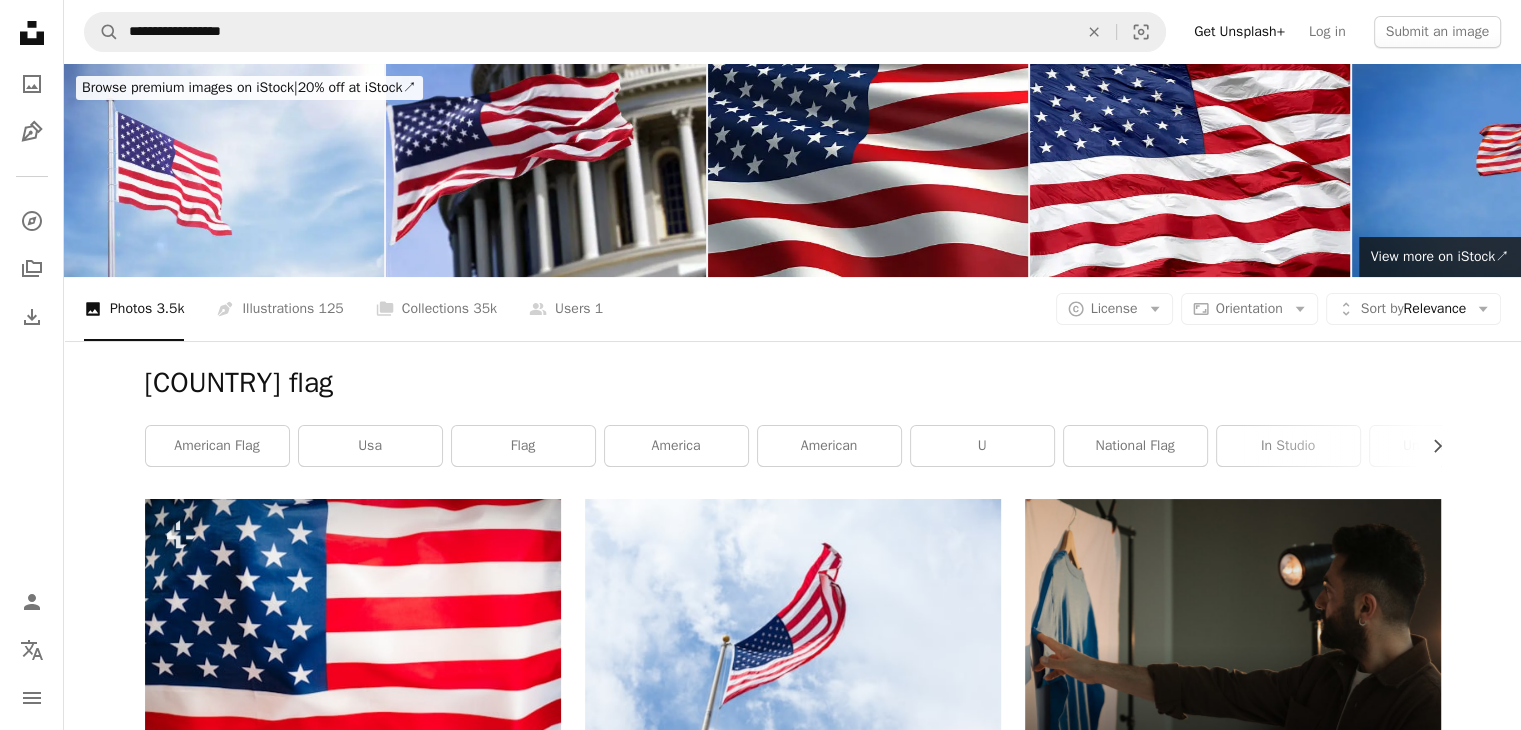 scroll, scrollTop: 802, scrollLeft: 0, axis: vertical 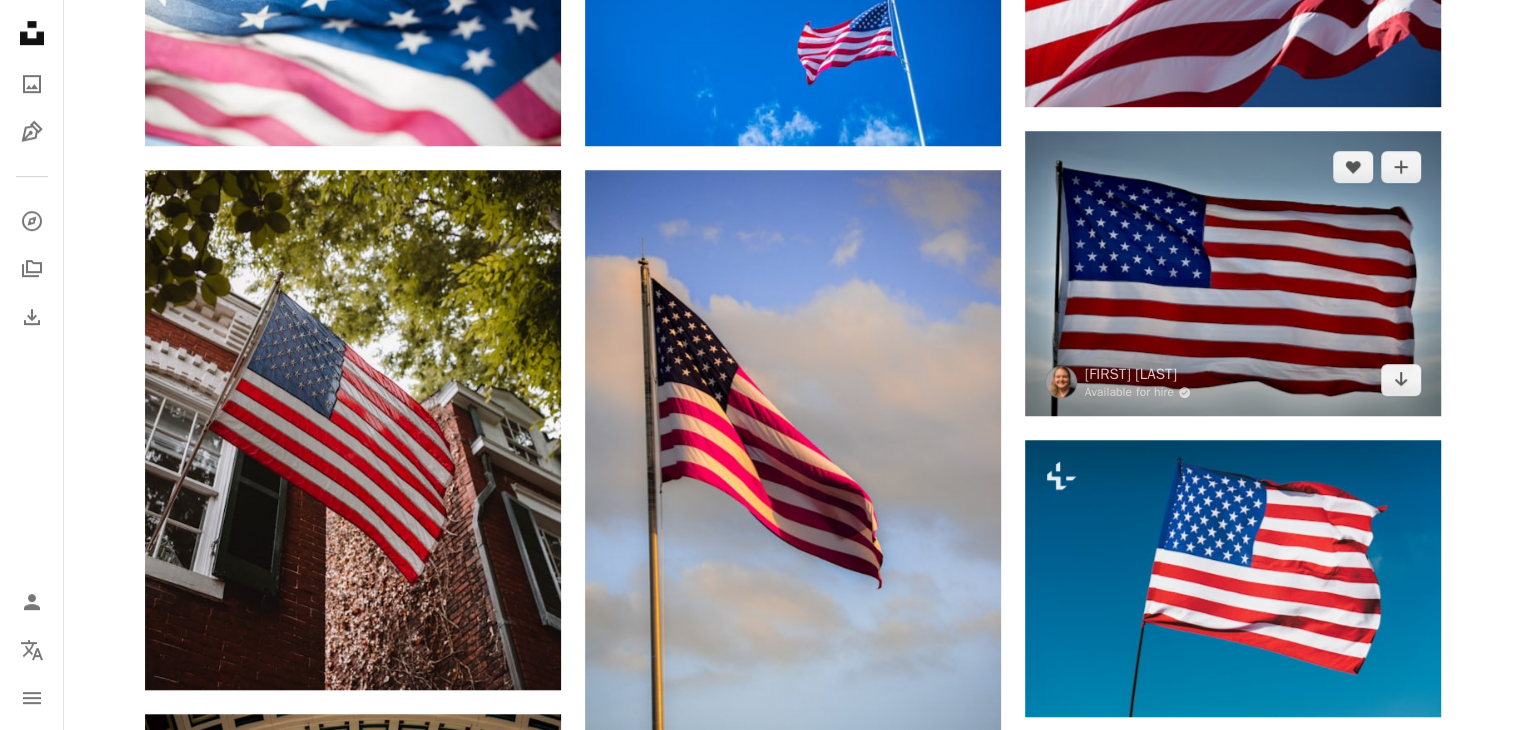 click at bounding box center [1233, 273] 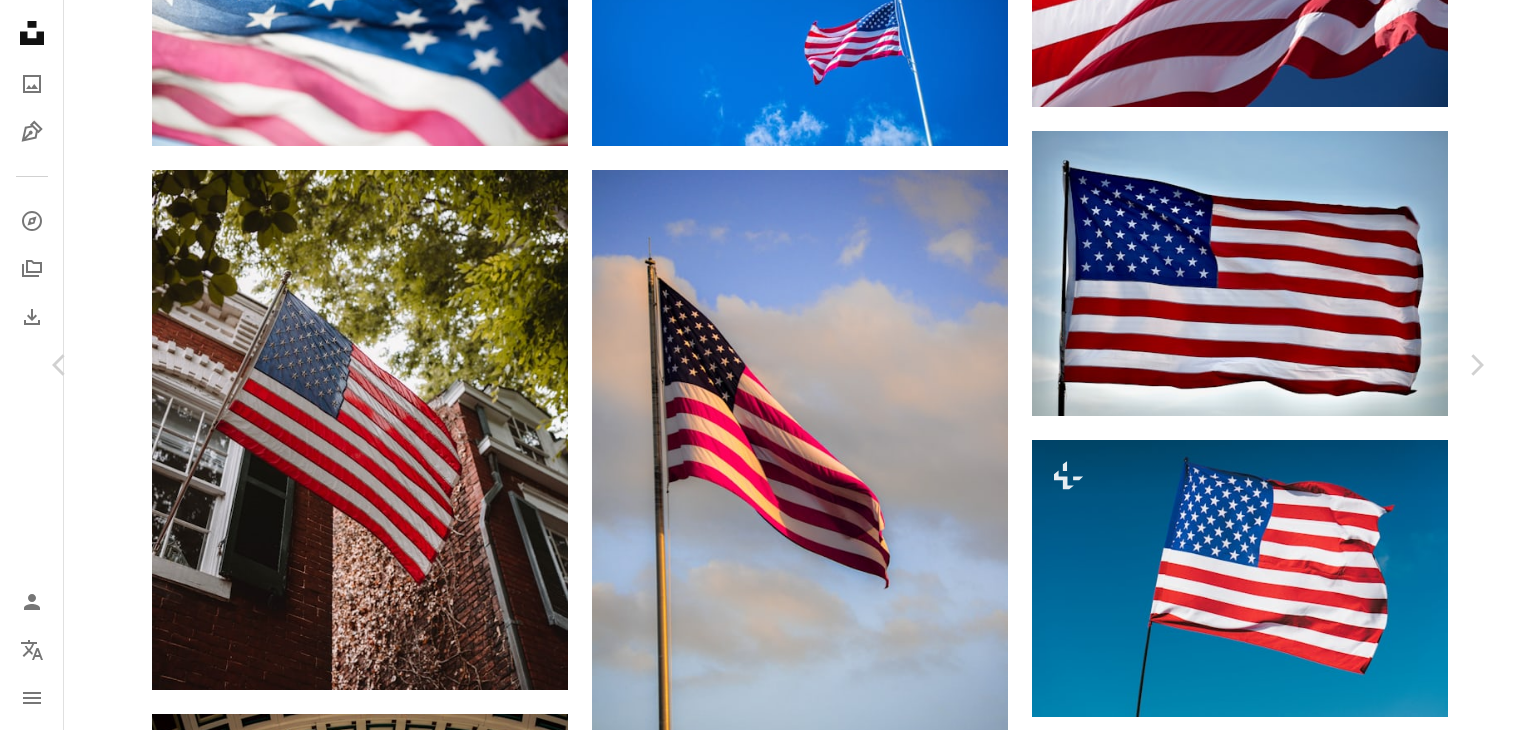click on "Download free" at bounding box center [1291, 3614] 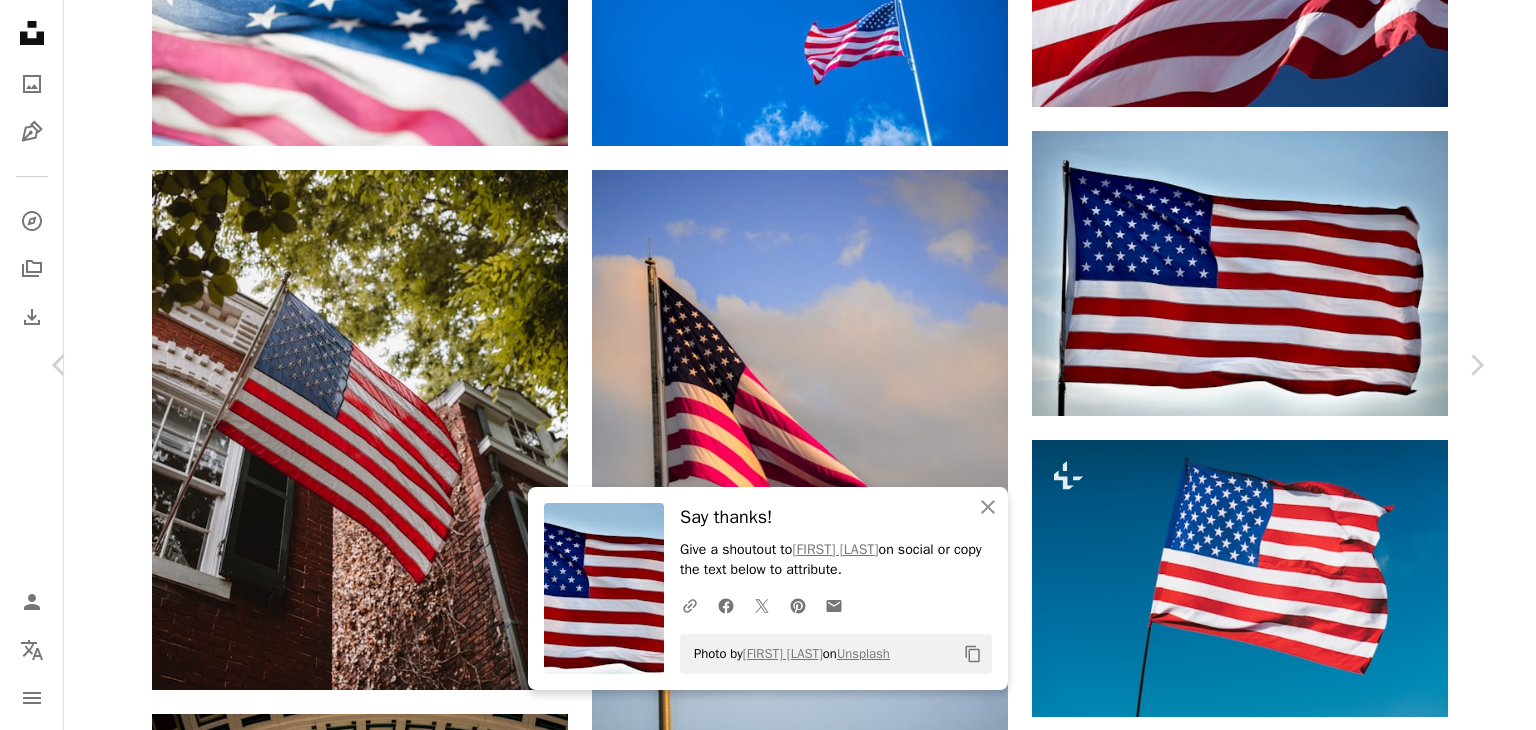 click on "An X shape Chevron left Chevron right An X shape Close Say thanks! Give a shoutout to  [FIRST] [LAST]  on social or copy the text below to attribute. A URL sharing icon (chains) Facebook icon X (formerly Twitter) icon Pinterest icon An envelope Photo by  [FIRST] [LAST]  on  Unsplash
Copy content [FIRST] [LAST] Available for hire A checkmark inside of a circle A heart A plus sign Download free Chevron down Zoom in Views 6,746,600 Downloads 54,660 A forward-right arrow Share Info icon Info More Actions Close up US flag with blue sky and white clouds background during daytime A map marker [STATE], [COUNTRY] Calendar outlined Published on  [MONTH] [DAY], [YEAR] Camera NIKON CORPORATION, NIKON D3400 Safety Free to use under the  Unsplash License clouds blue sky nature background [COUNTRY] flag military sky background nature images sky wallpaper patriotic us flag clouds wallpaper clouds in sky blue sky background clouds sky blue sky with clouds blue sky and white clouds clouds blue sky [COUNTRY] flag waving usa" at bounding box center [768, 3932] 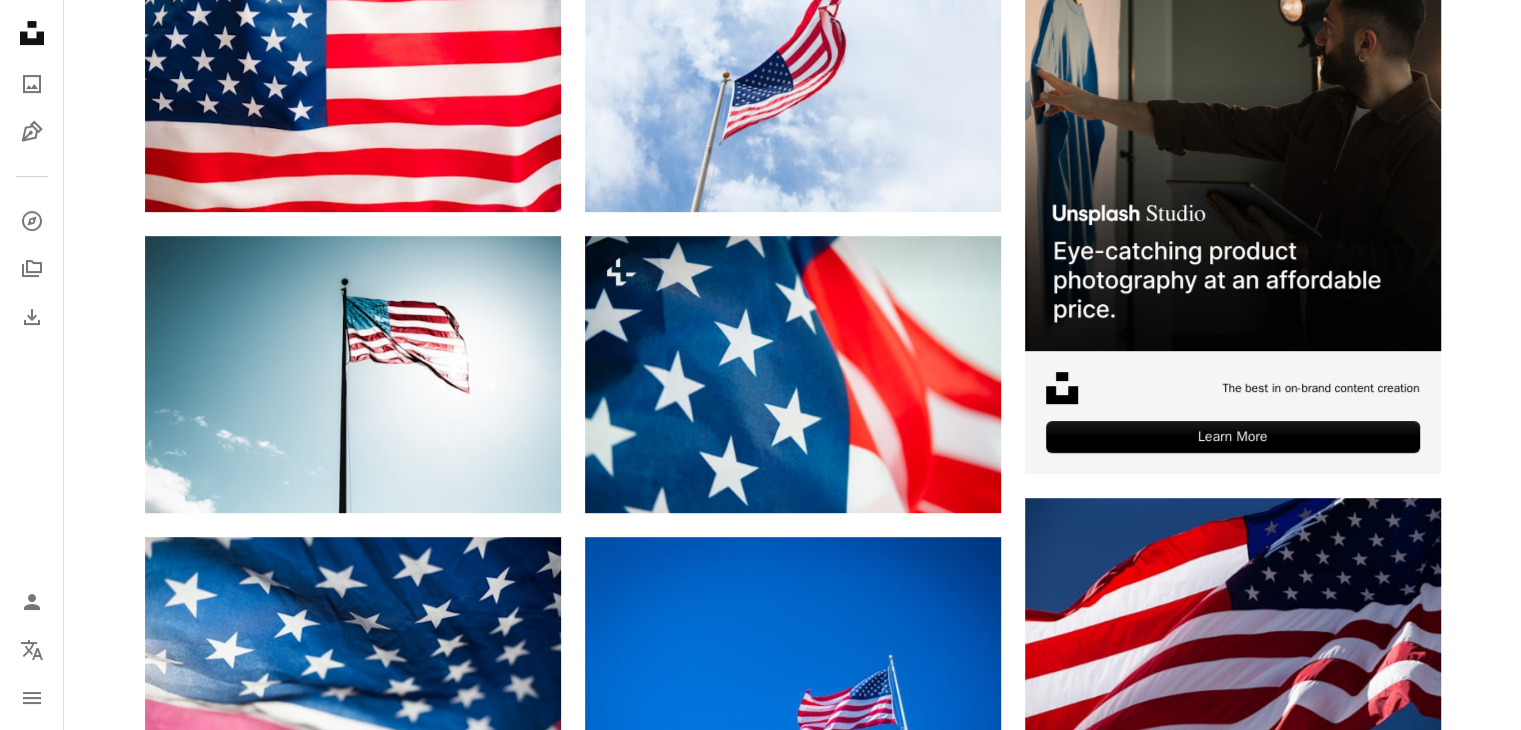scroll, scrollTop: 0, scrollLeft: 0, axis: both 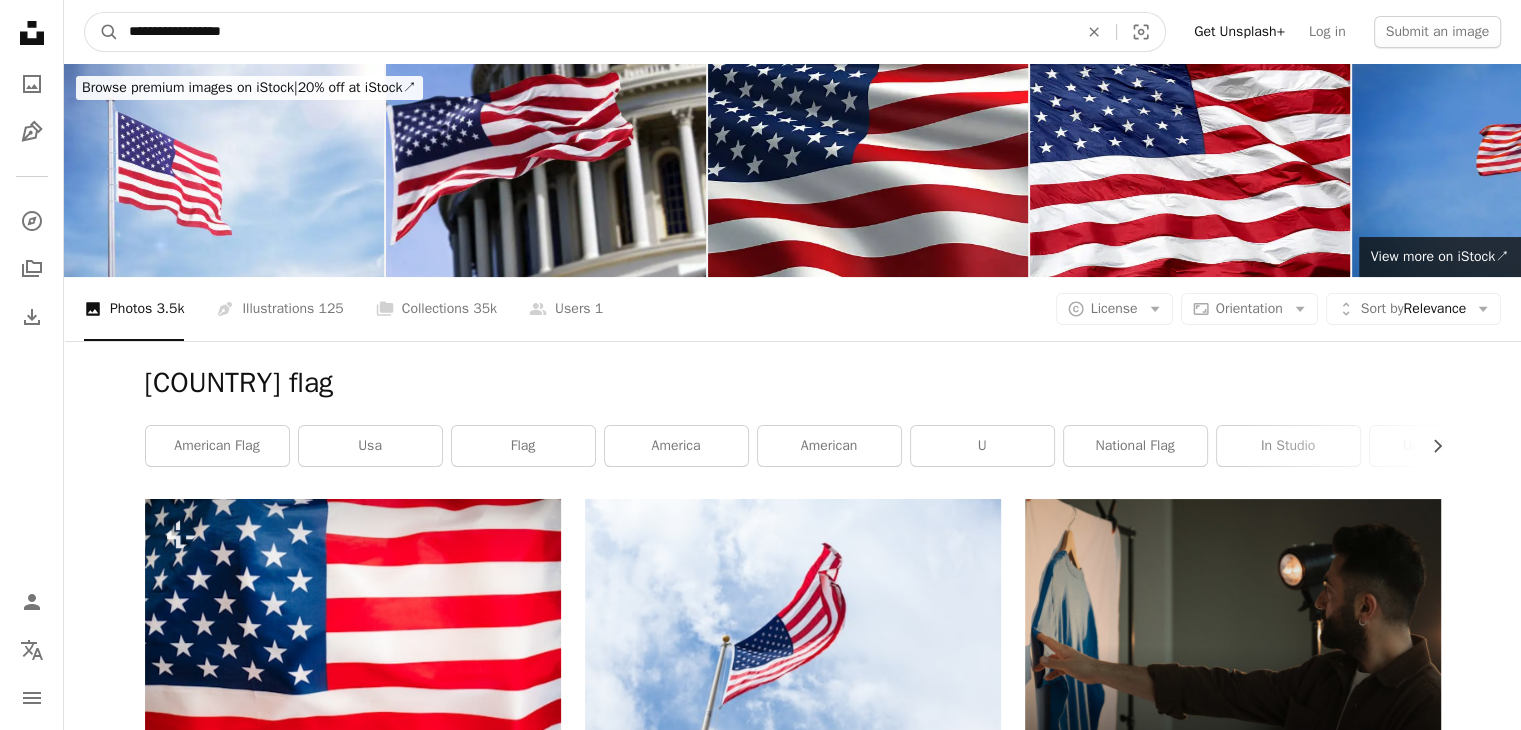 drag, startPoint x: 384, startPoint y: 18, endPoint x: 0, endPoint y: 8, distance: 384.1302 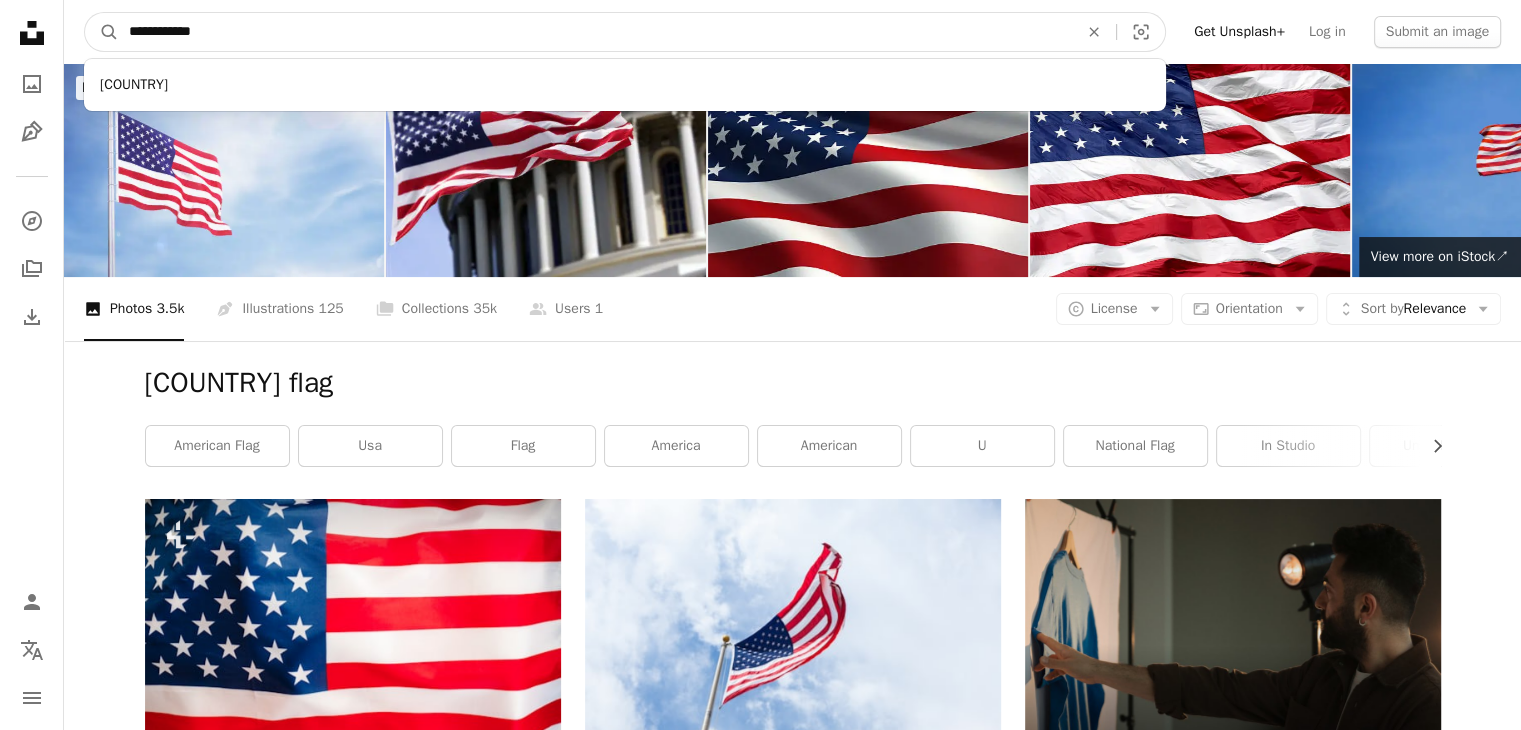 type on "**********" 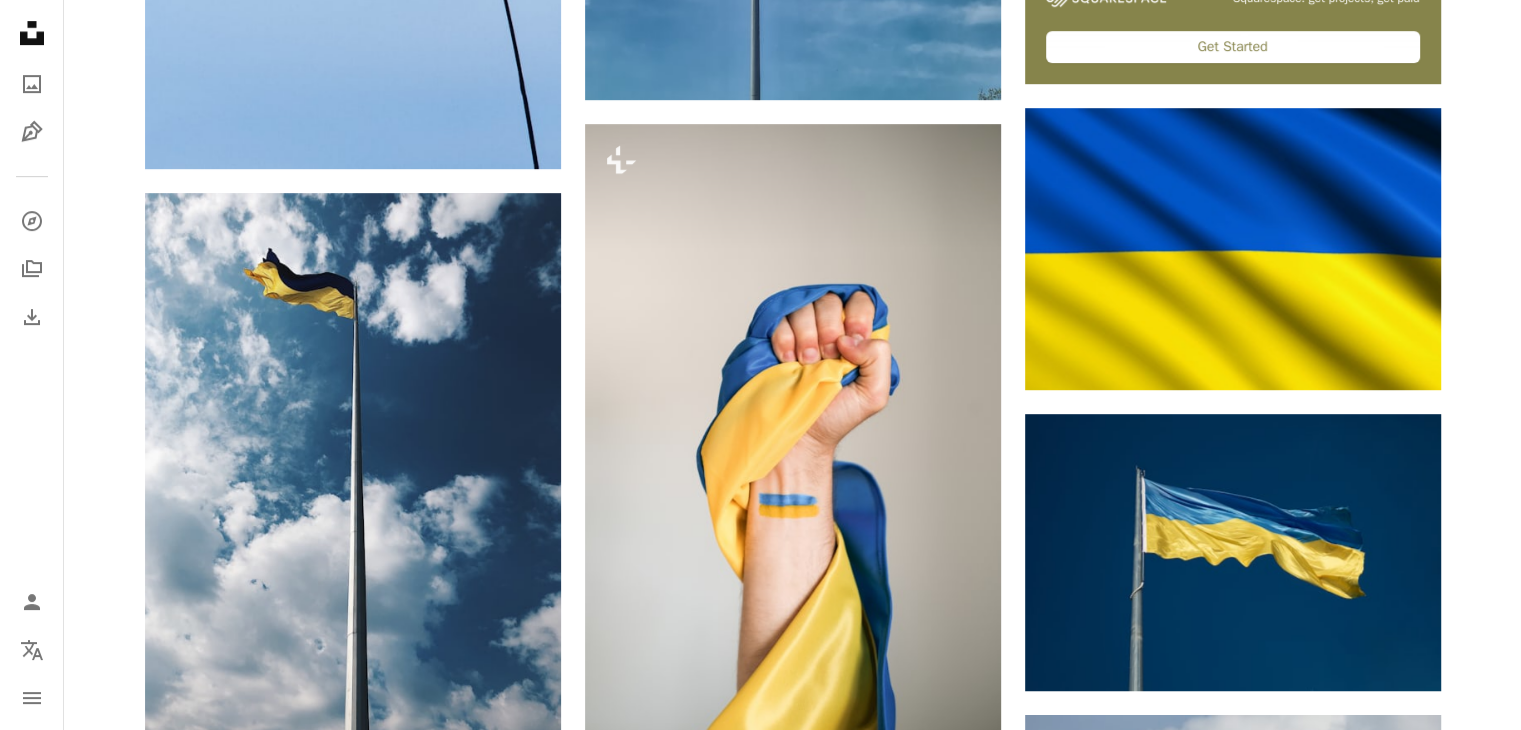 scroll, scrollTop: 1015, scrollLeft: 0, axis: vertical 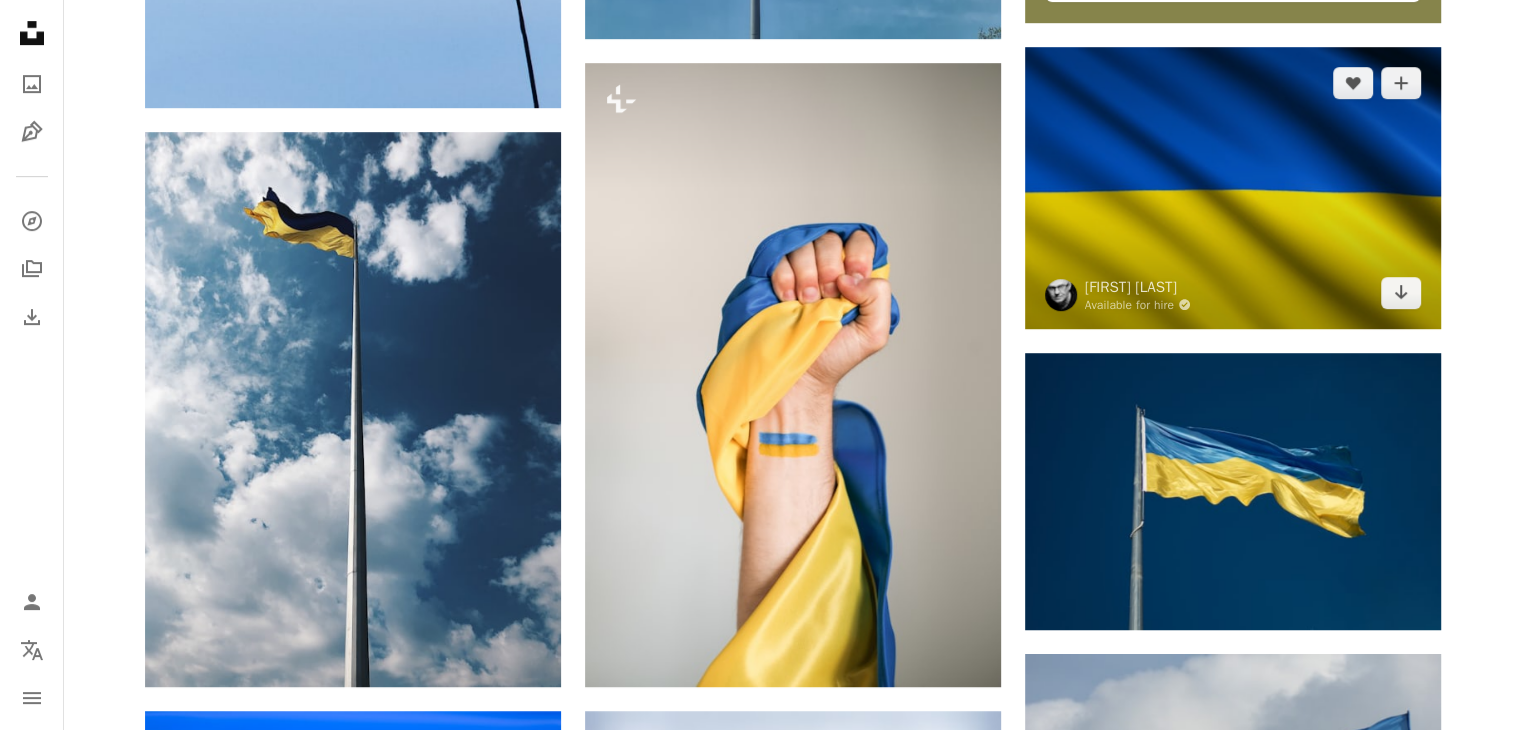 click at bounding box center [1233, 188] 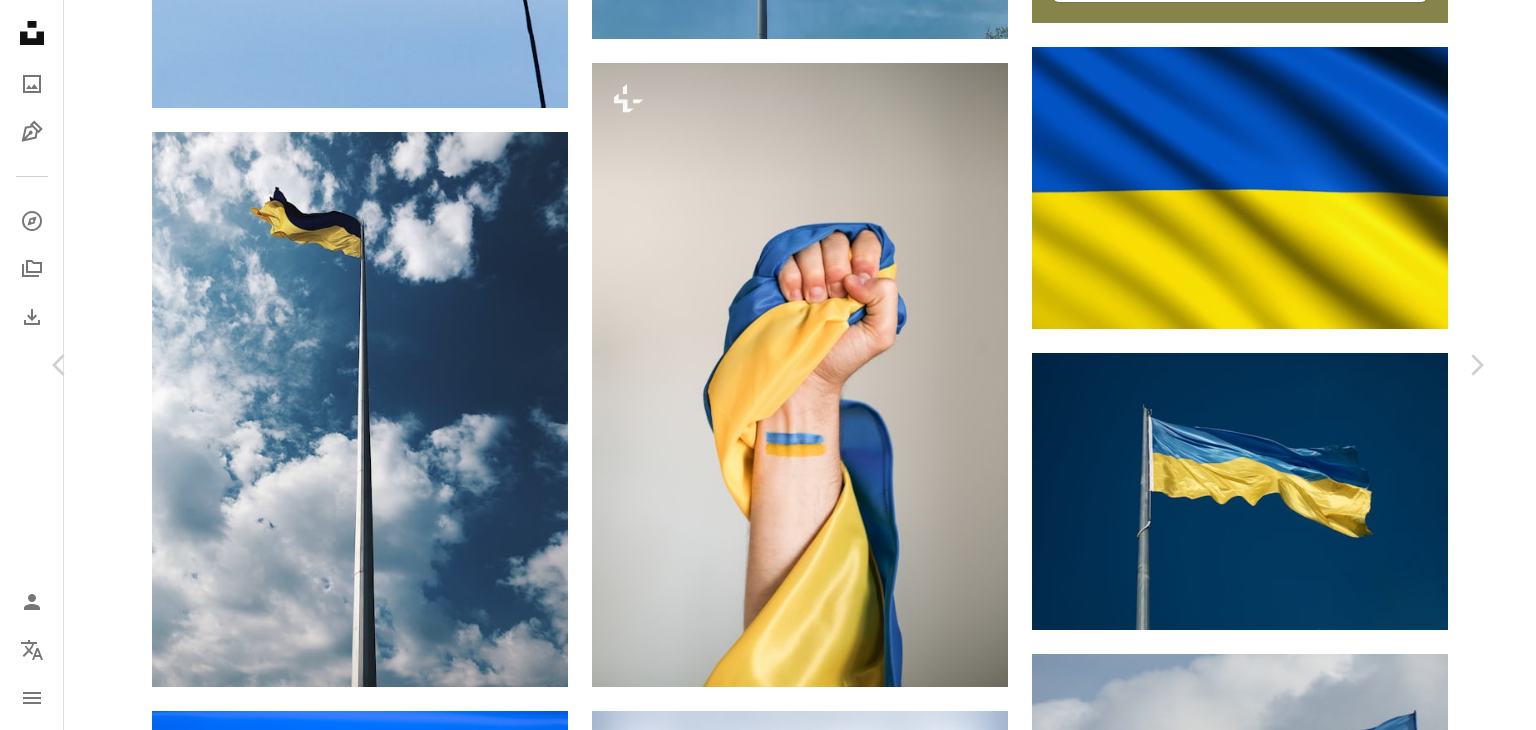 click on "[FIRST] [LAST] Available for hire A checkmark inside of a circle A heart A plus sign Download free Chevron down" at bounding box center (760, 3845) 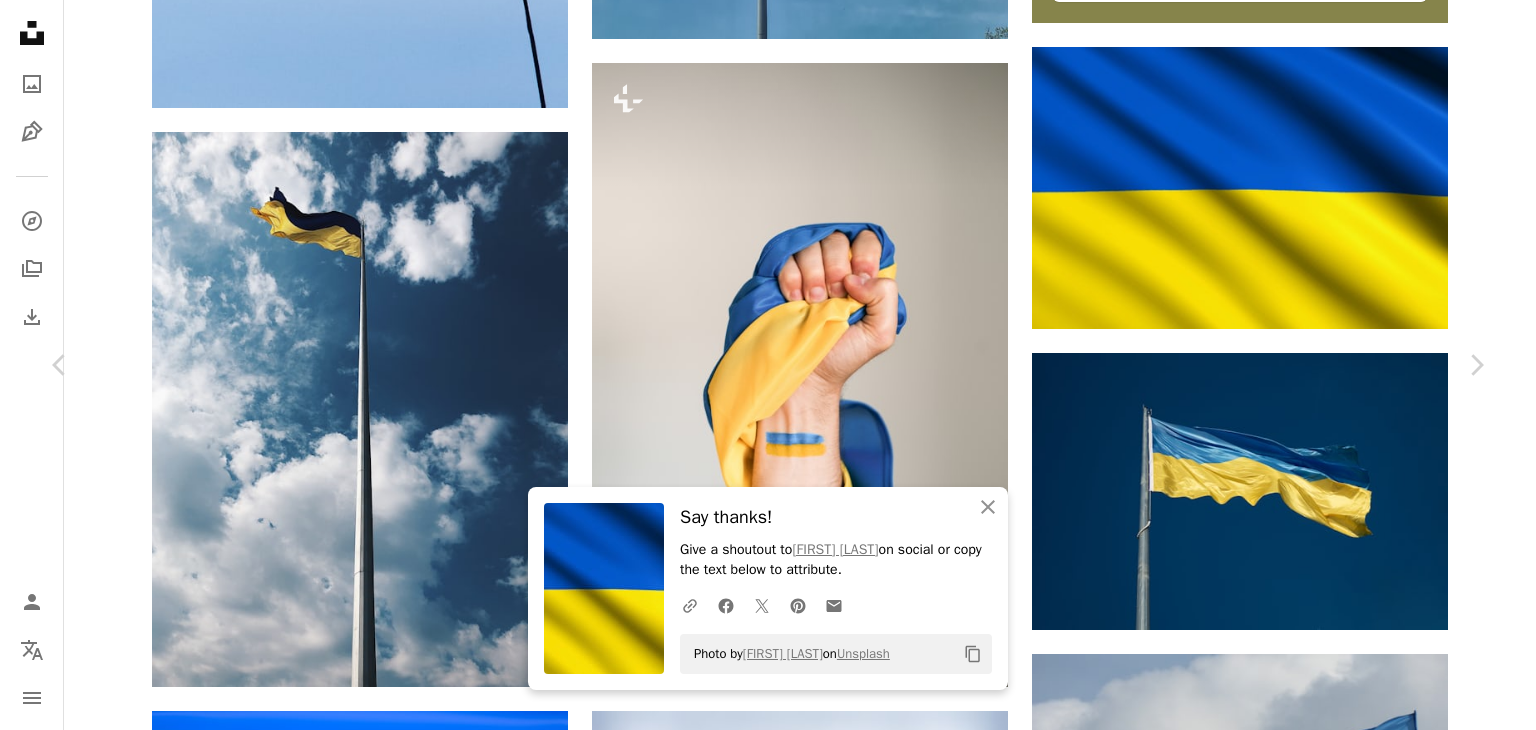 click on "**********" at bounding box center [768, 1391] 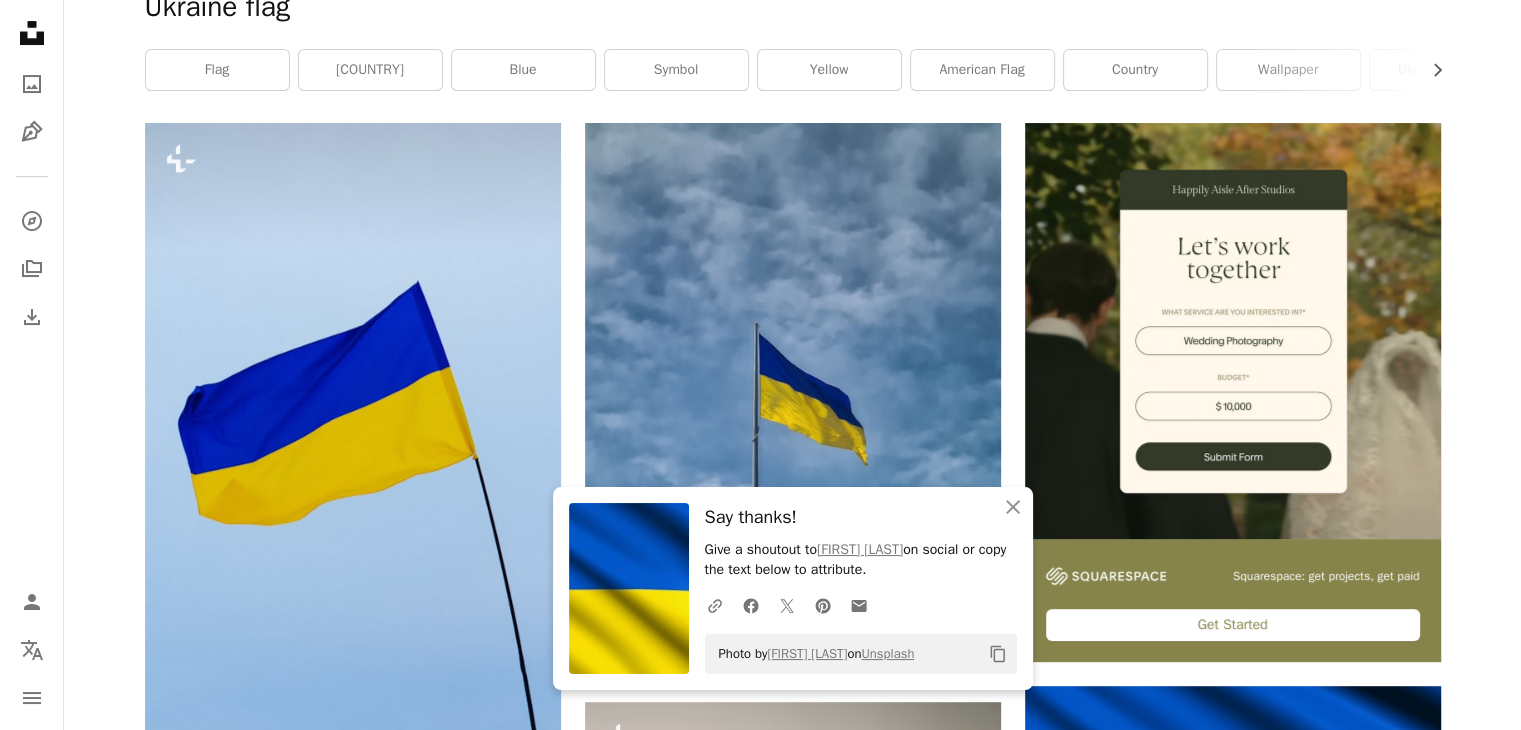 scroll, scrollTop: 0, scrollLeft: 0, axis: both 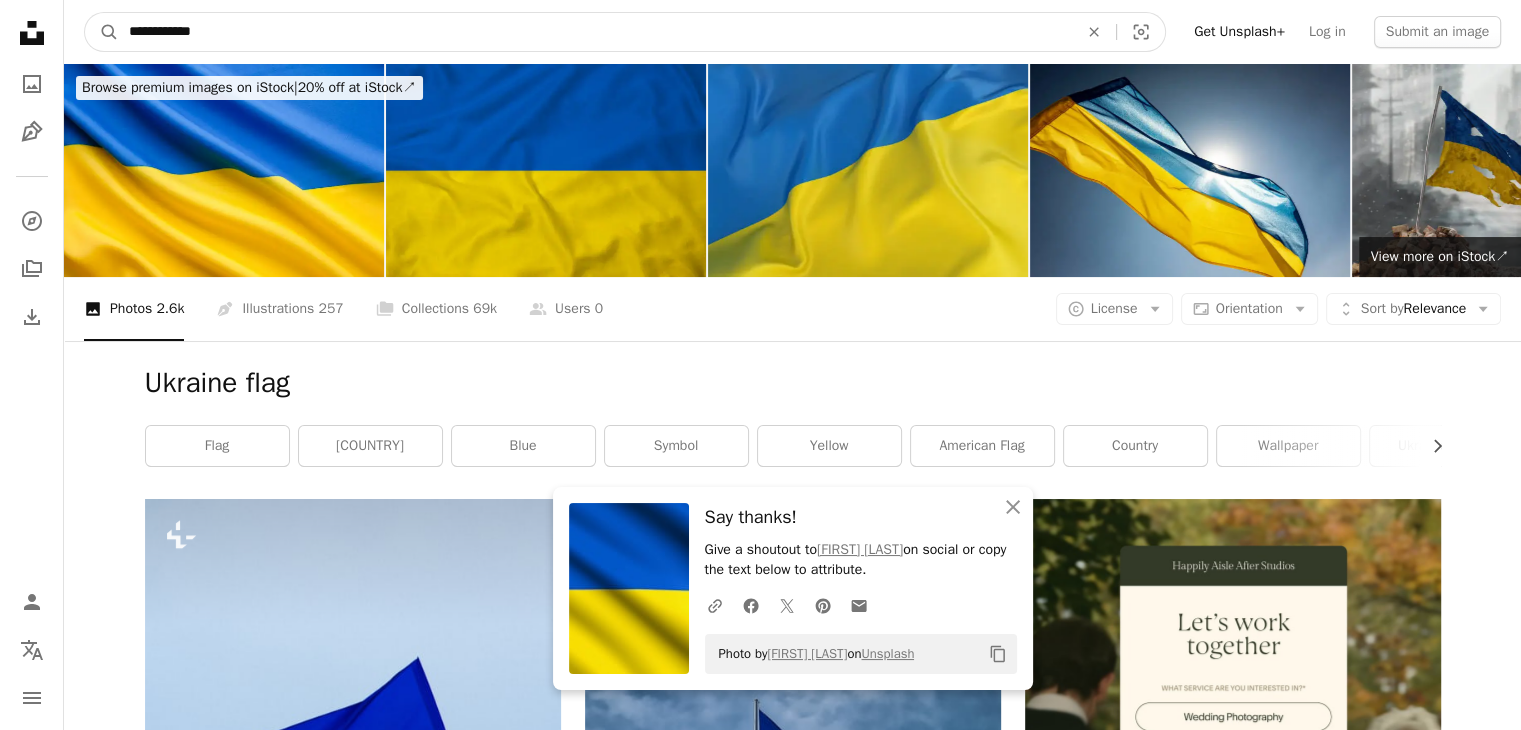 click on "**********" at bounding box center (595, 32) 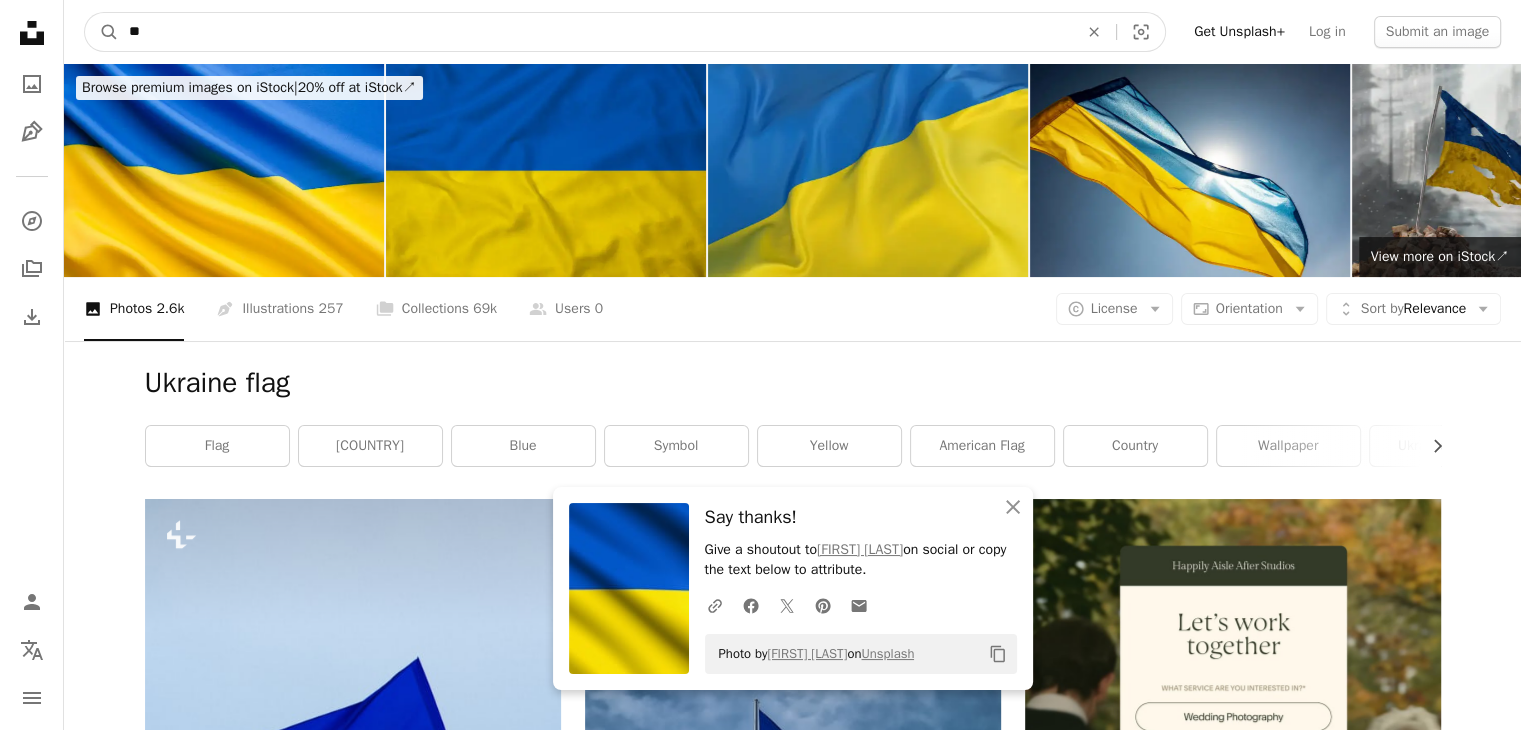type on "*" 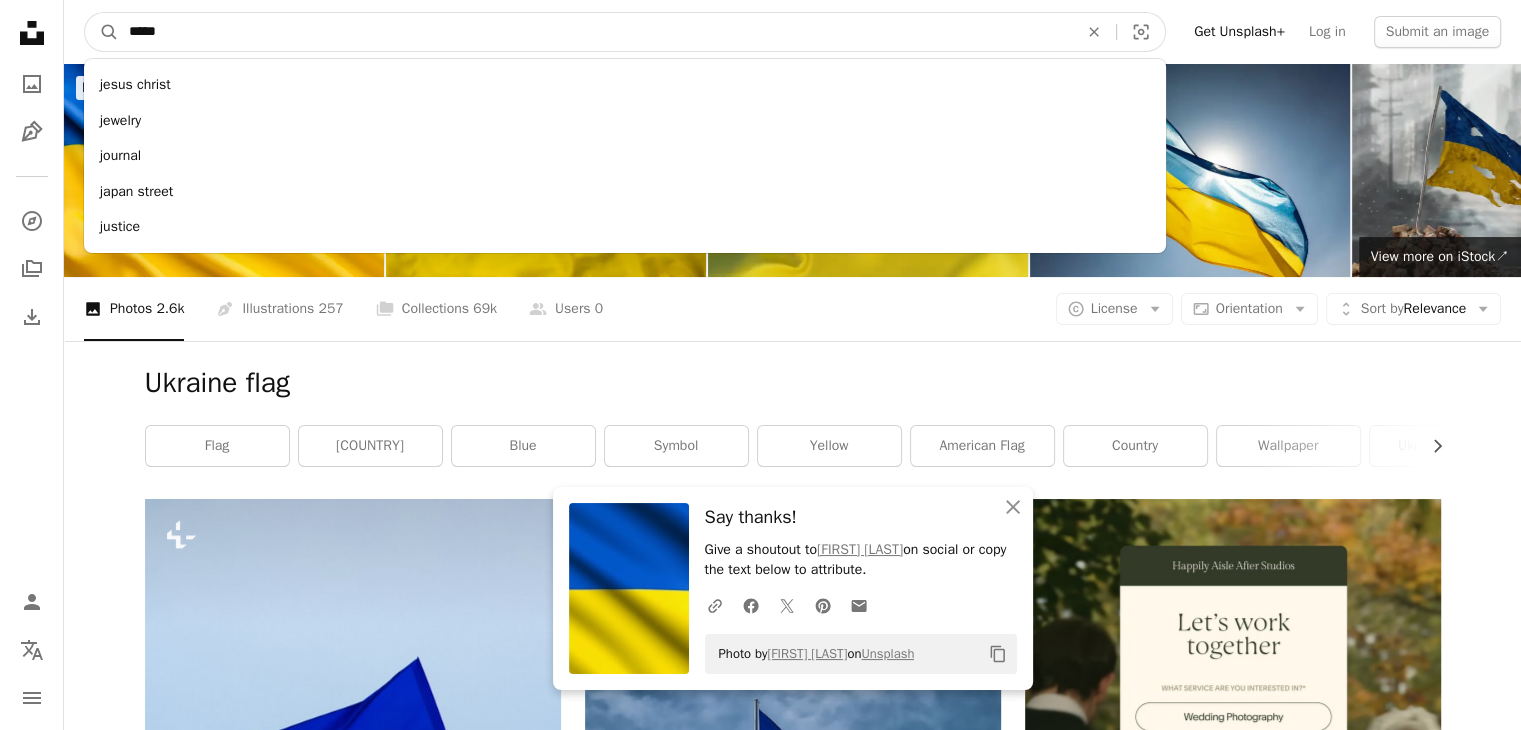 type on "*****" 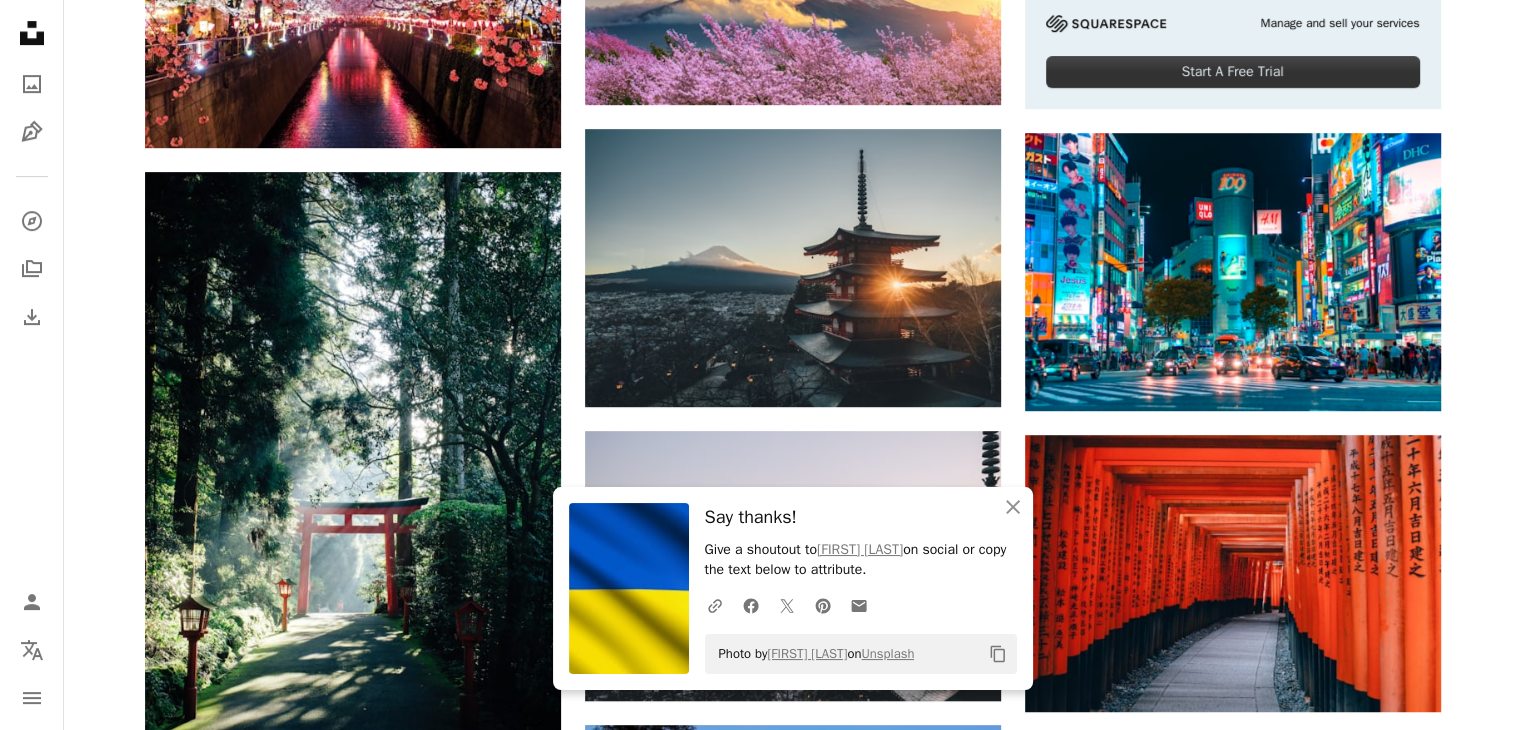 scroll, scrollTop: 0, scrollLeft: 0, axis: both 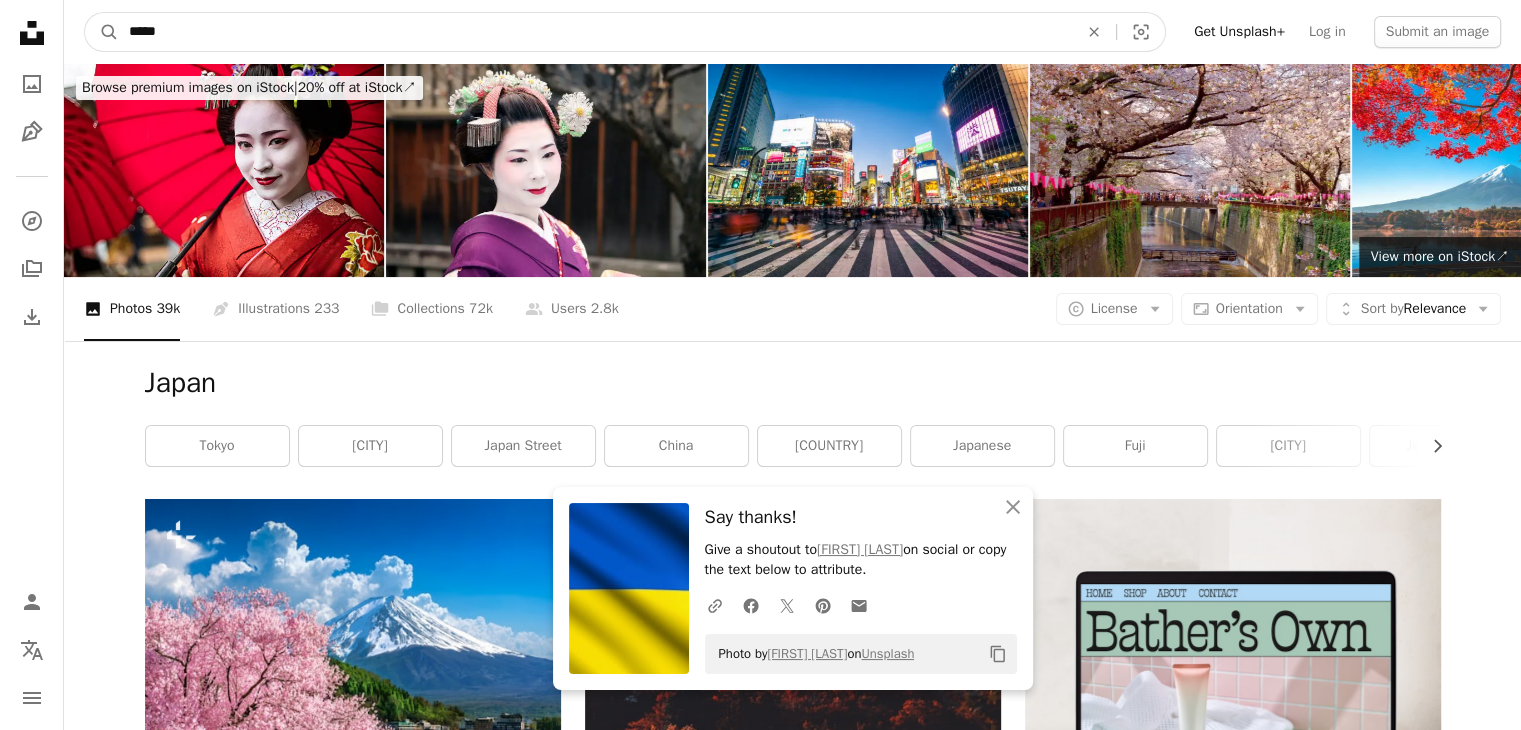 click on "*****" at bounding box center [595, 32] 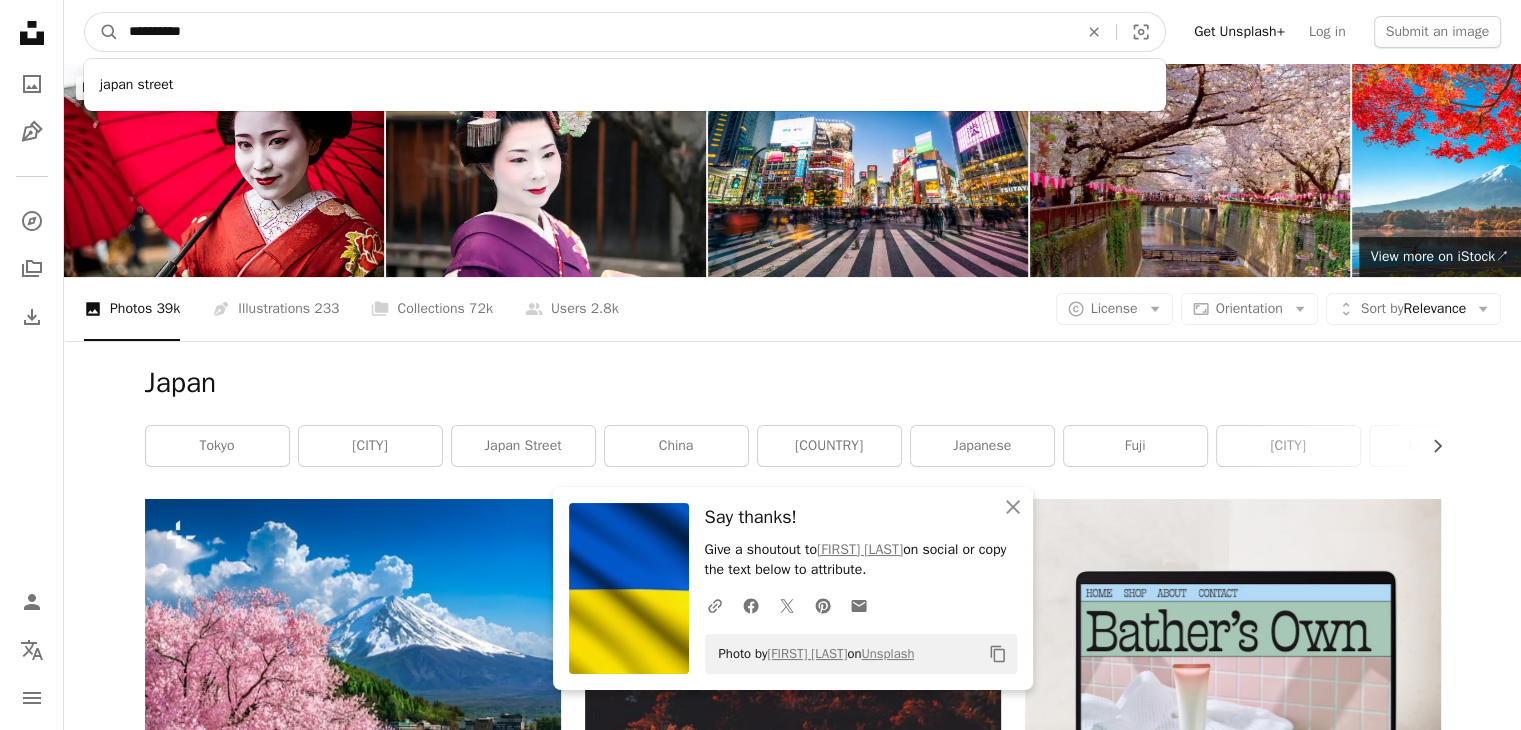 type on "**********" 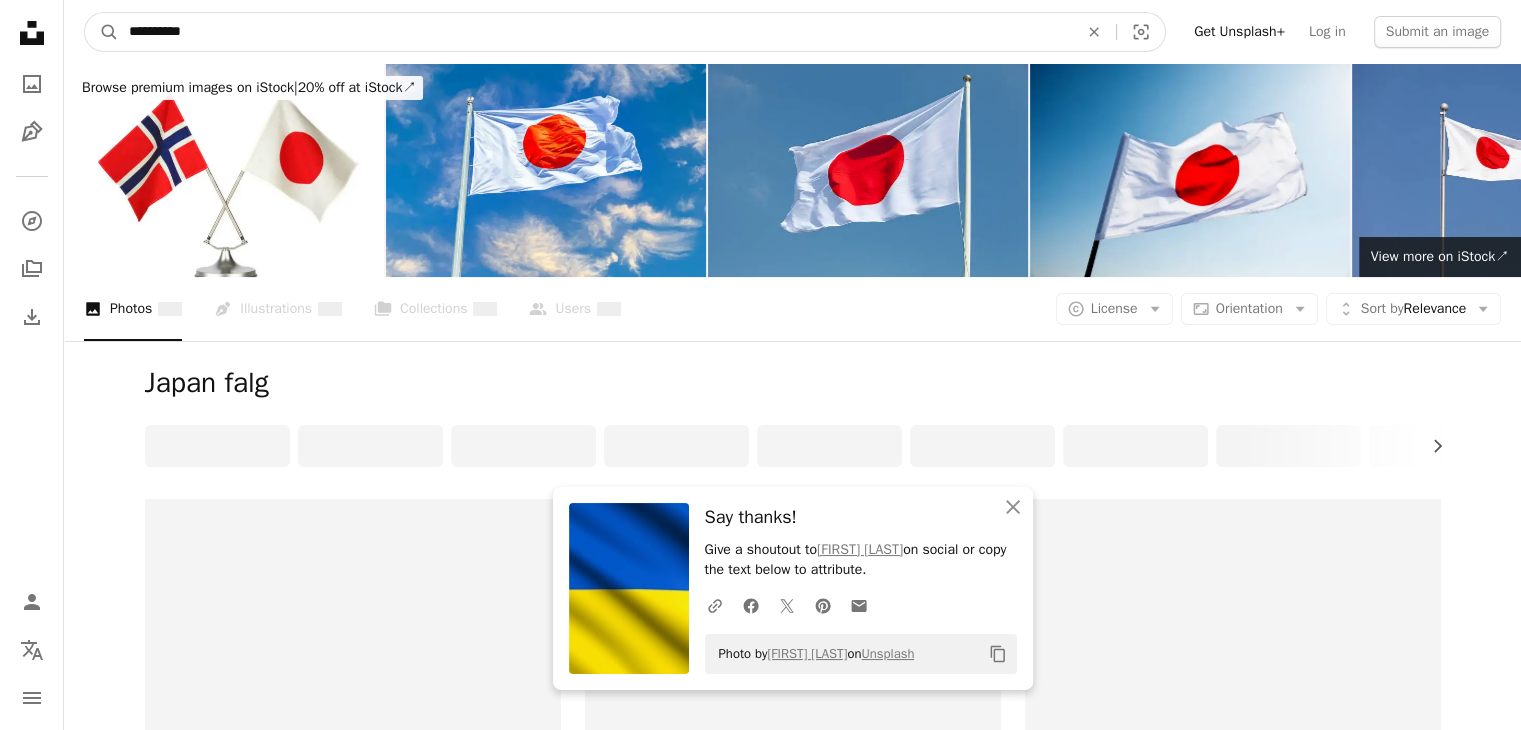 click on "**********" at bounding box center (595, 32) 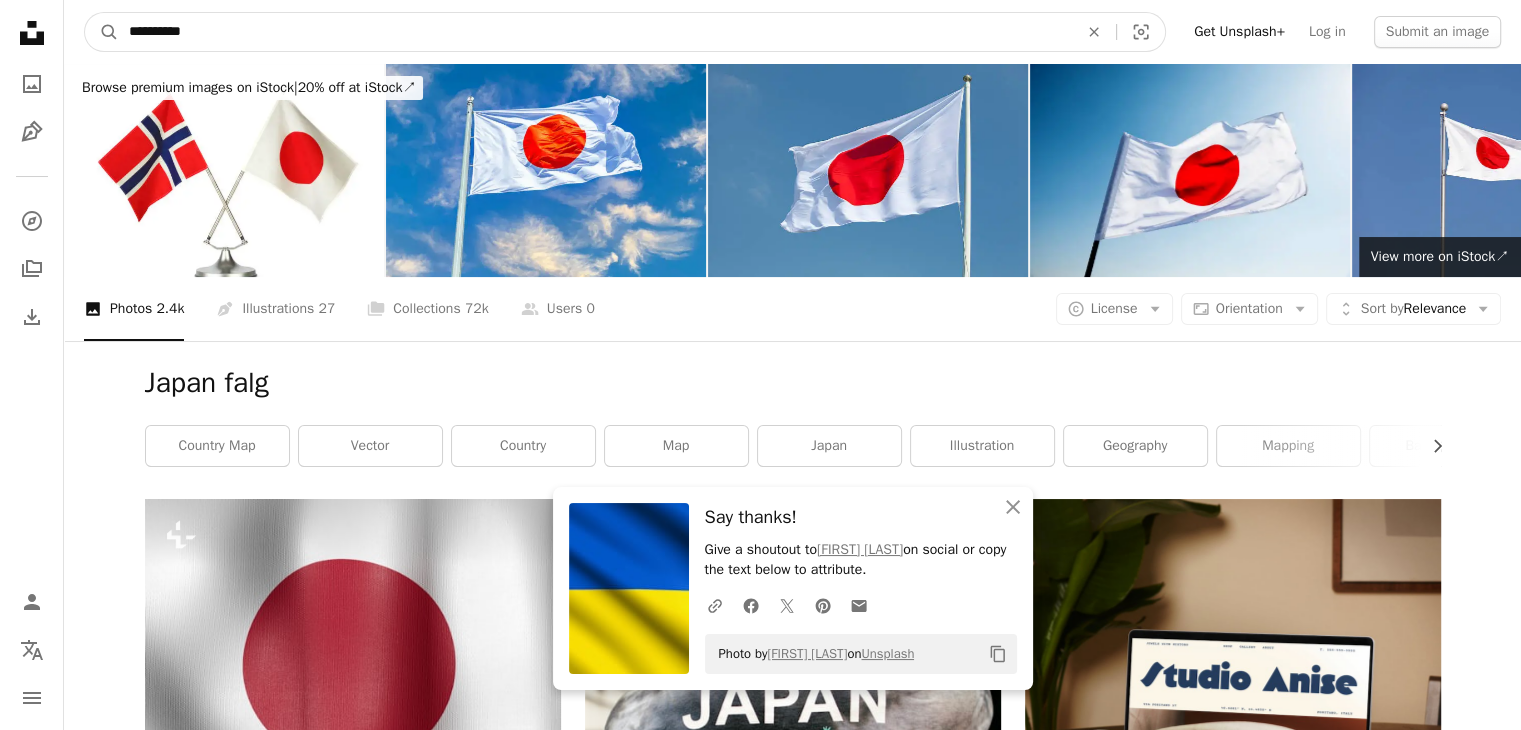 type on "**********" 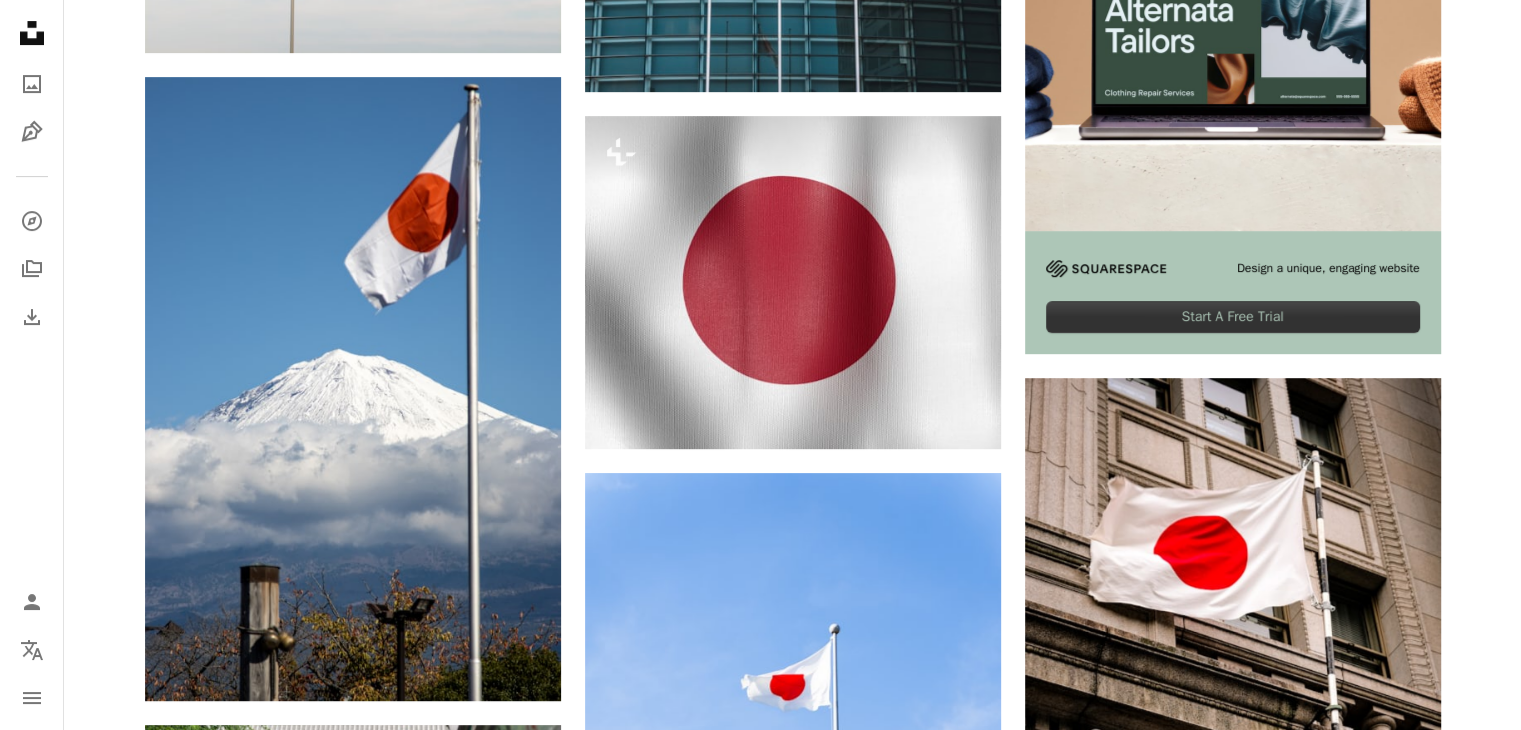 scroll, scrollTop: 548, scrollLeft: 0, axis: vertical 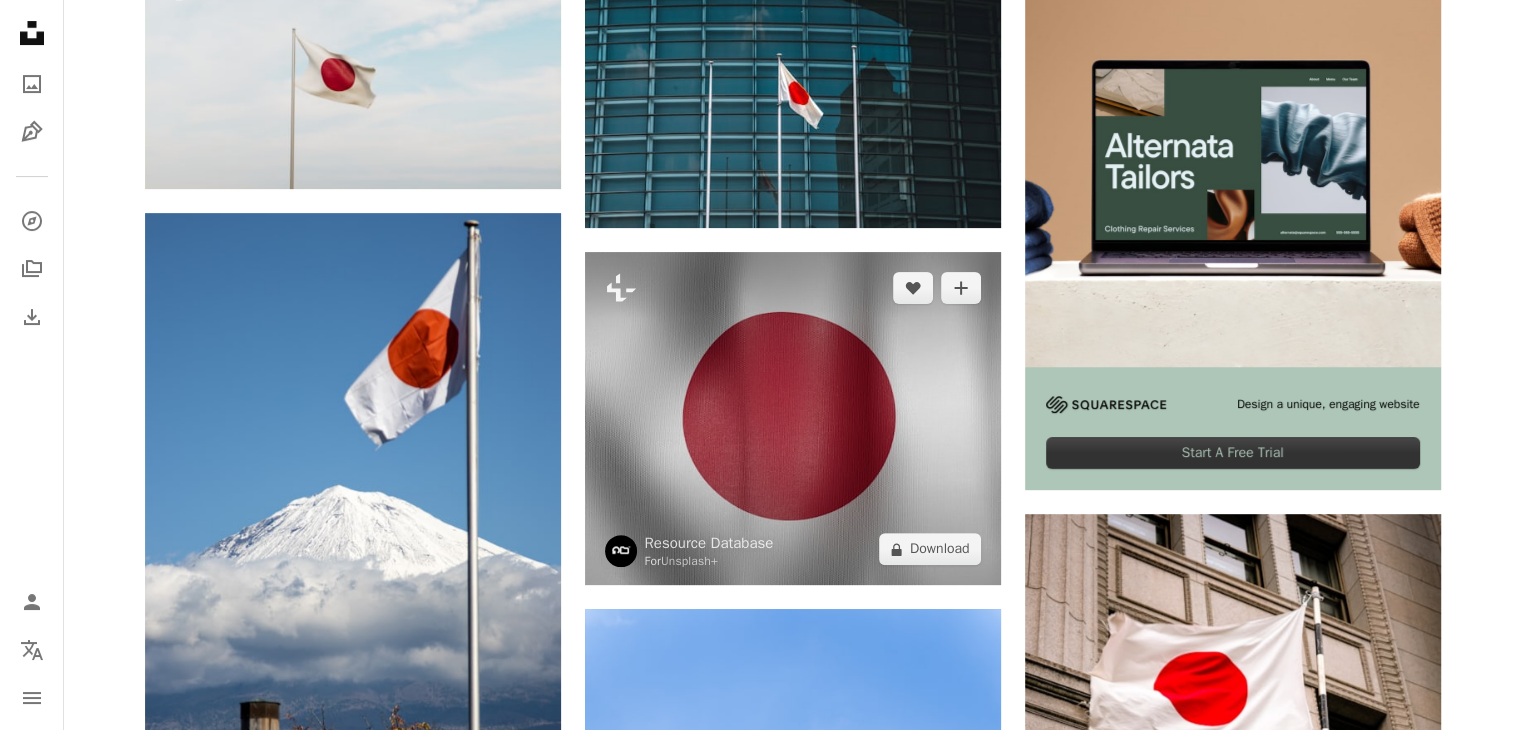 click at bounding box center [793, 418] 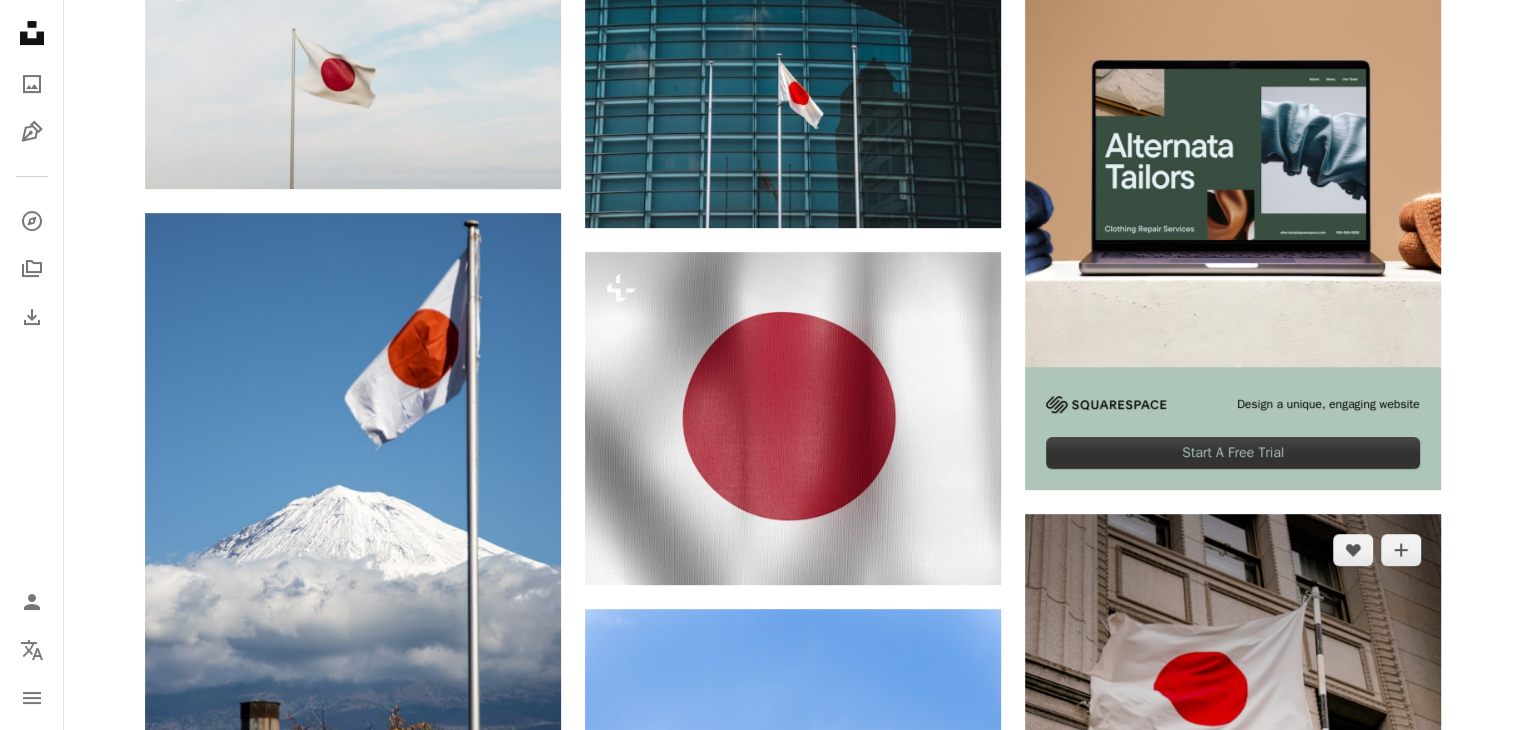 click at bounding box center [1233, 826] 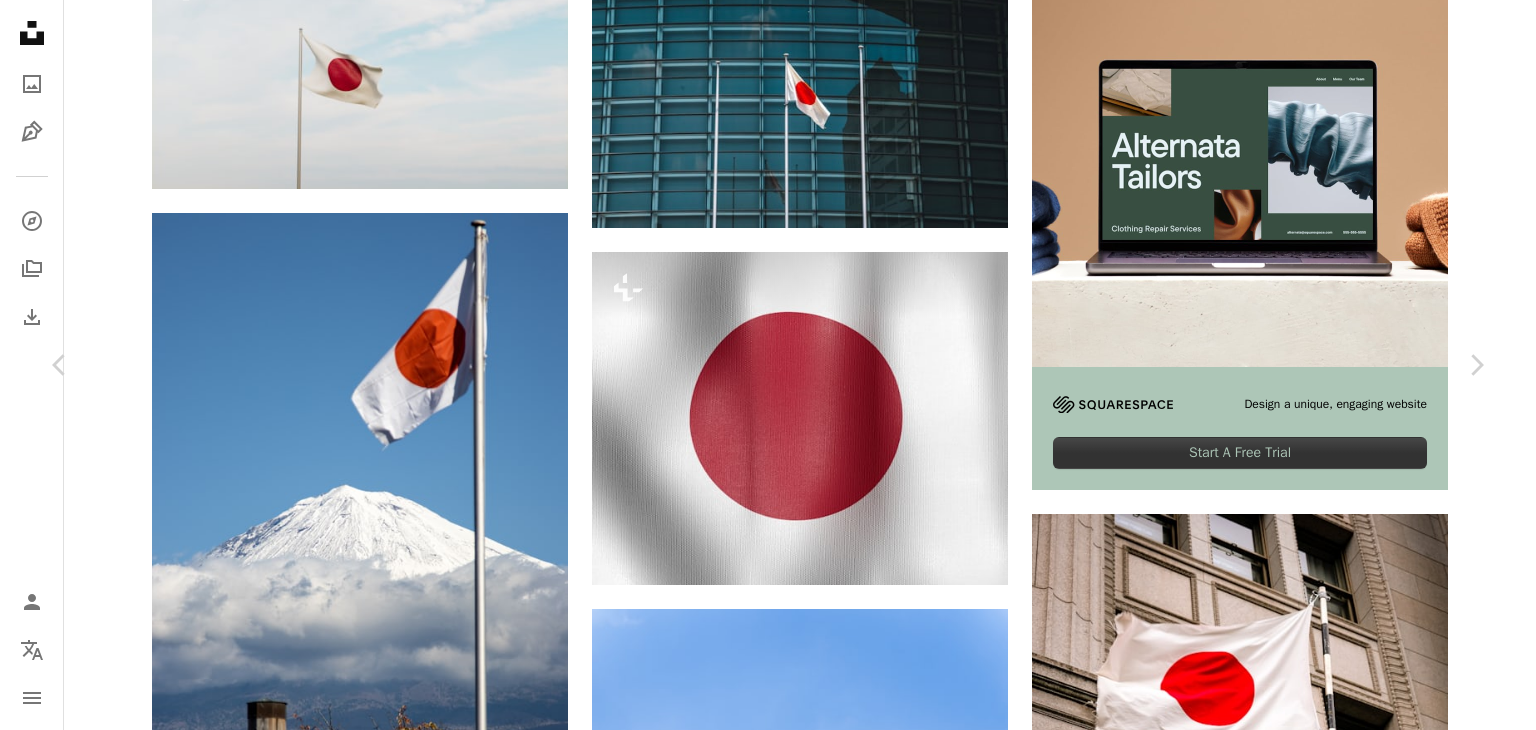 click on "Download free" at bounding box center [1291, 4640] 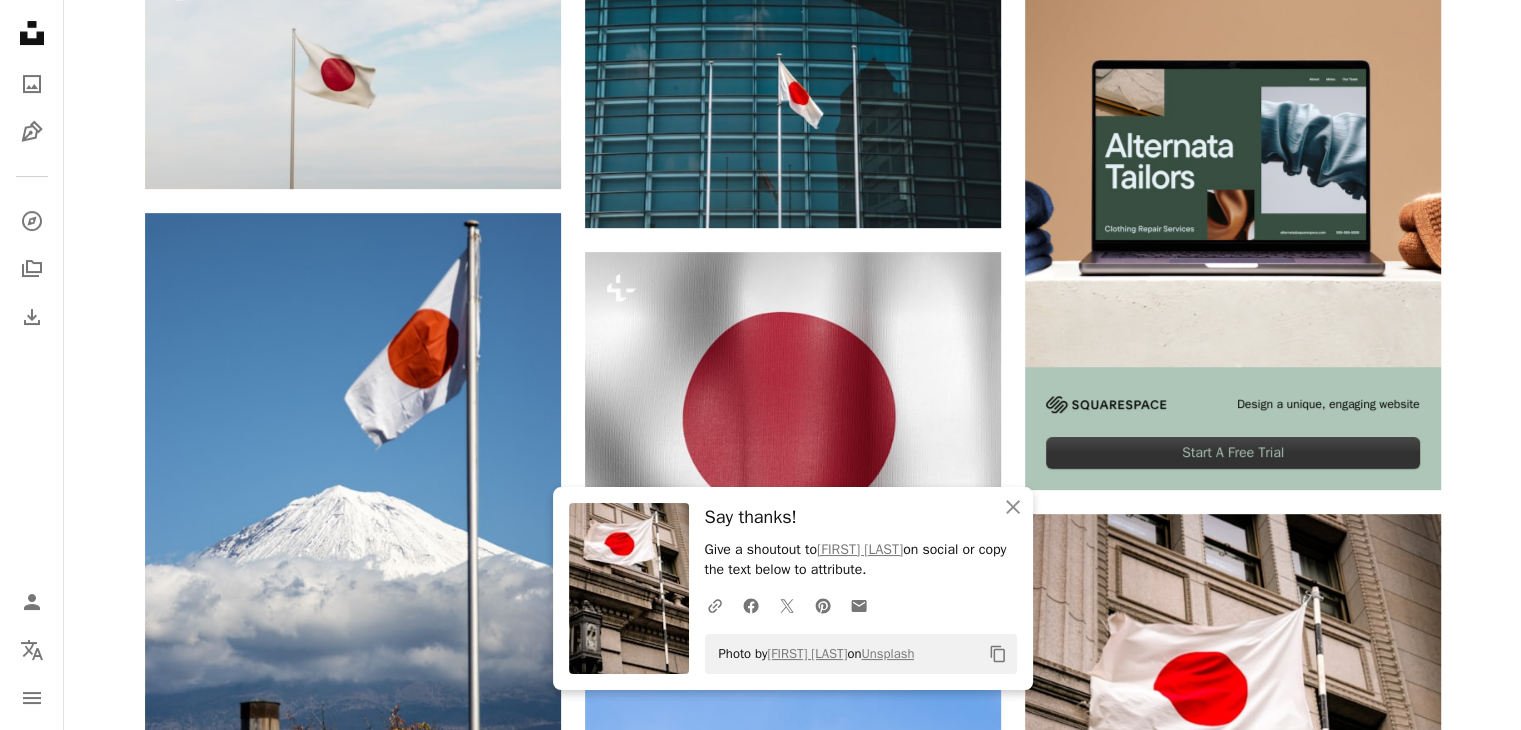 scroll, scrollTop: 0, scrollLeft: 0, axis: both 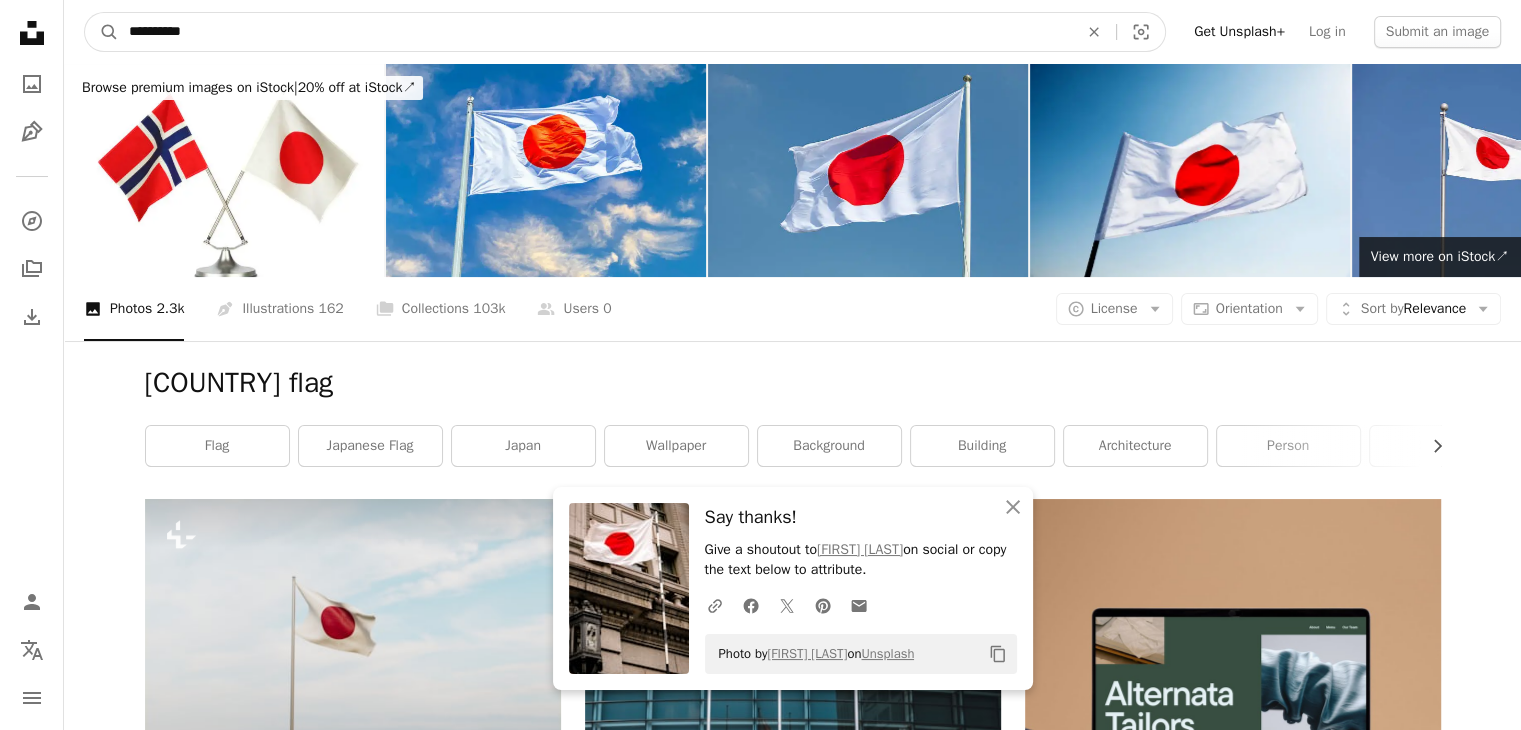 click on "**********" at bounding box center [595, 32] 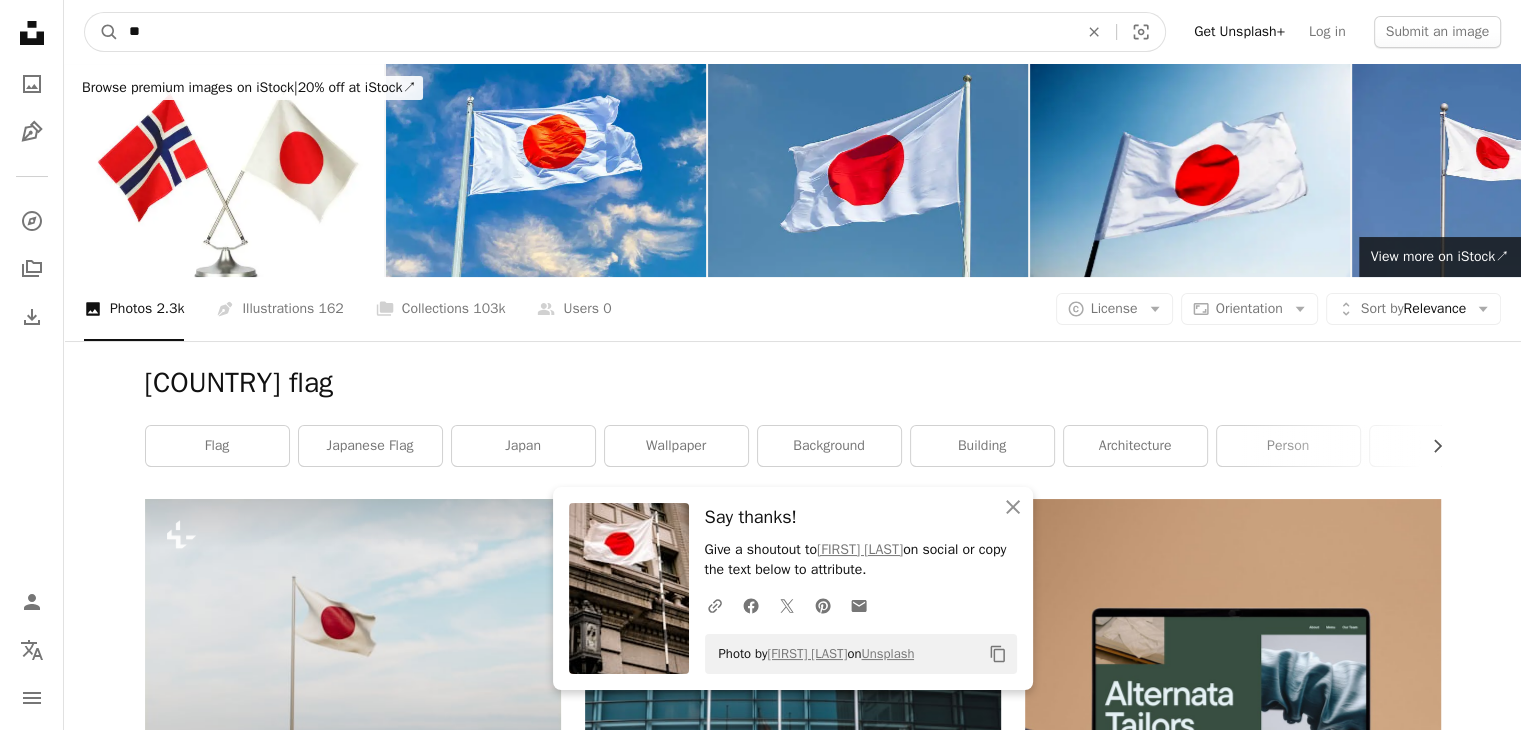 type on "*" 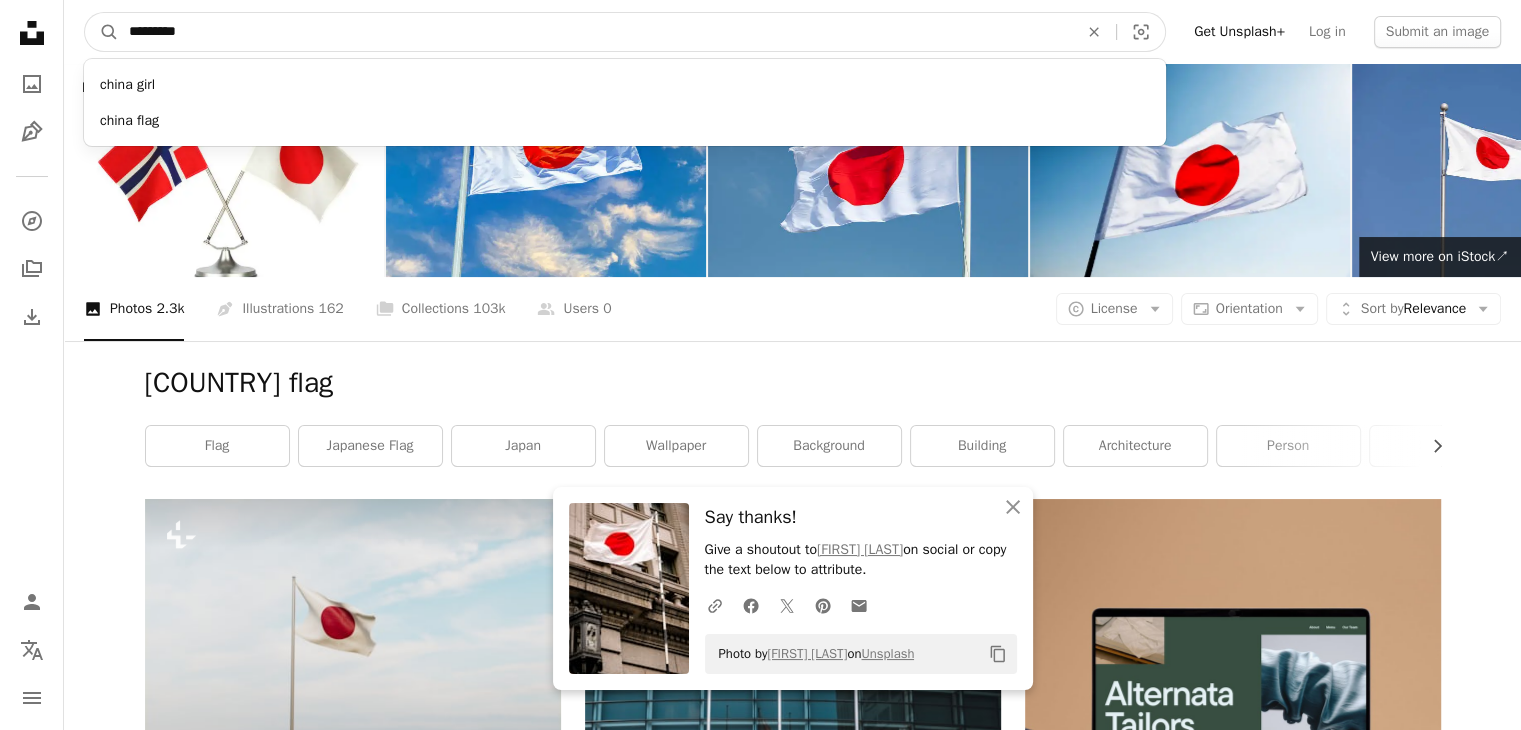 type on "**********" 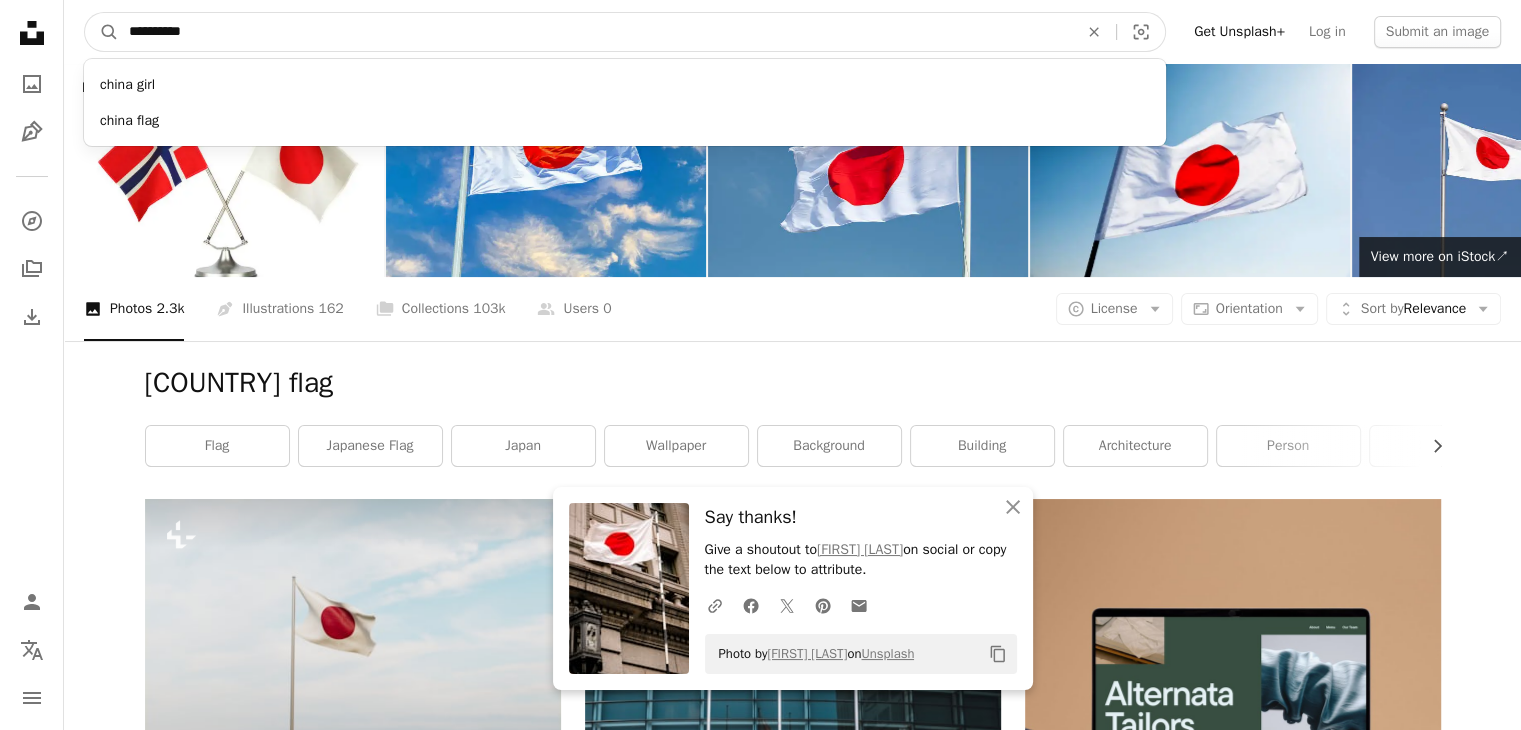 click on "A magnifying glass" at bounding box center [102, 32] 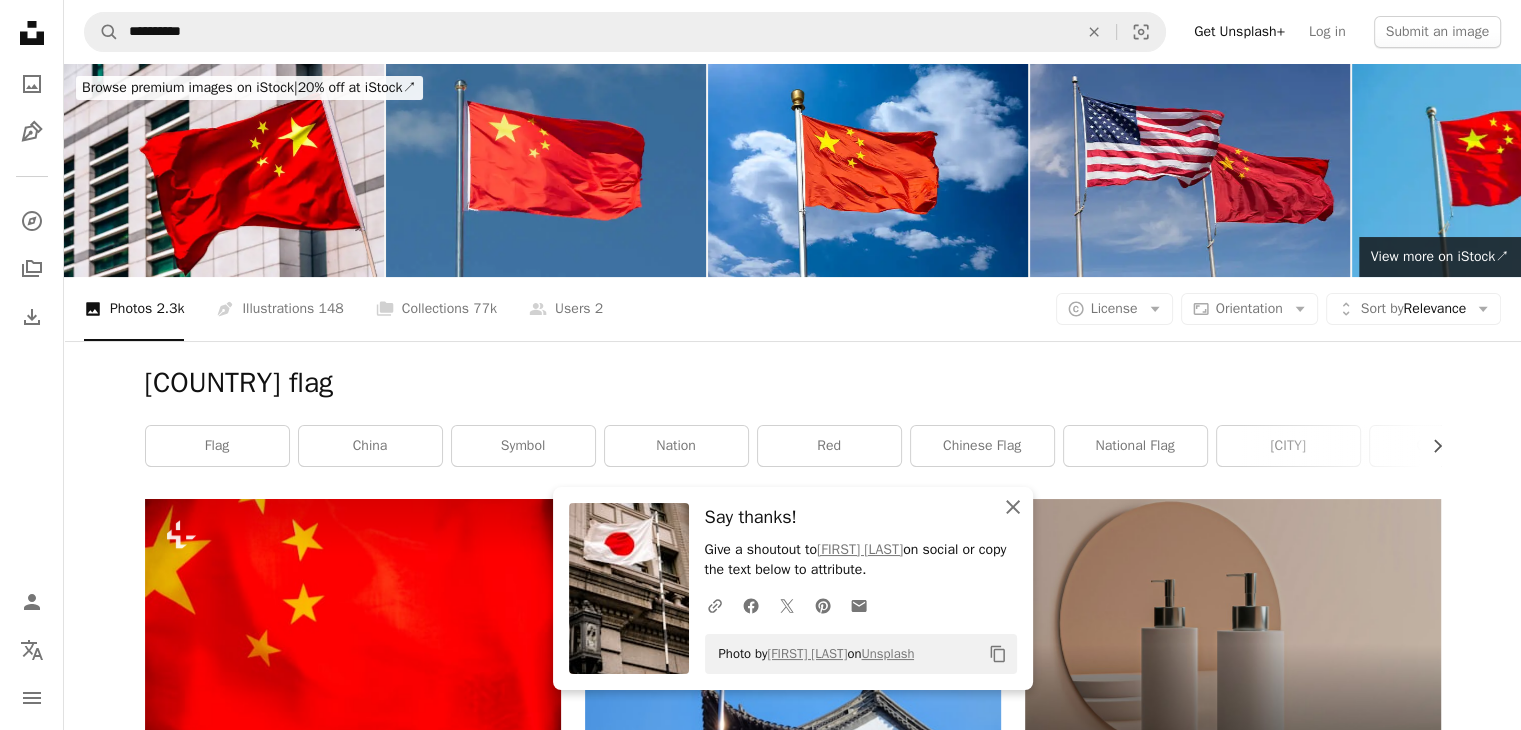 click 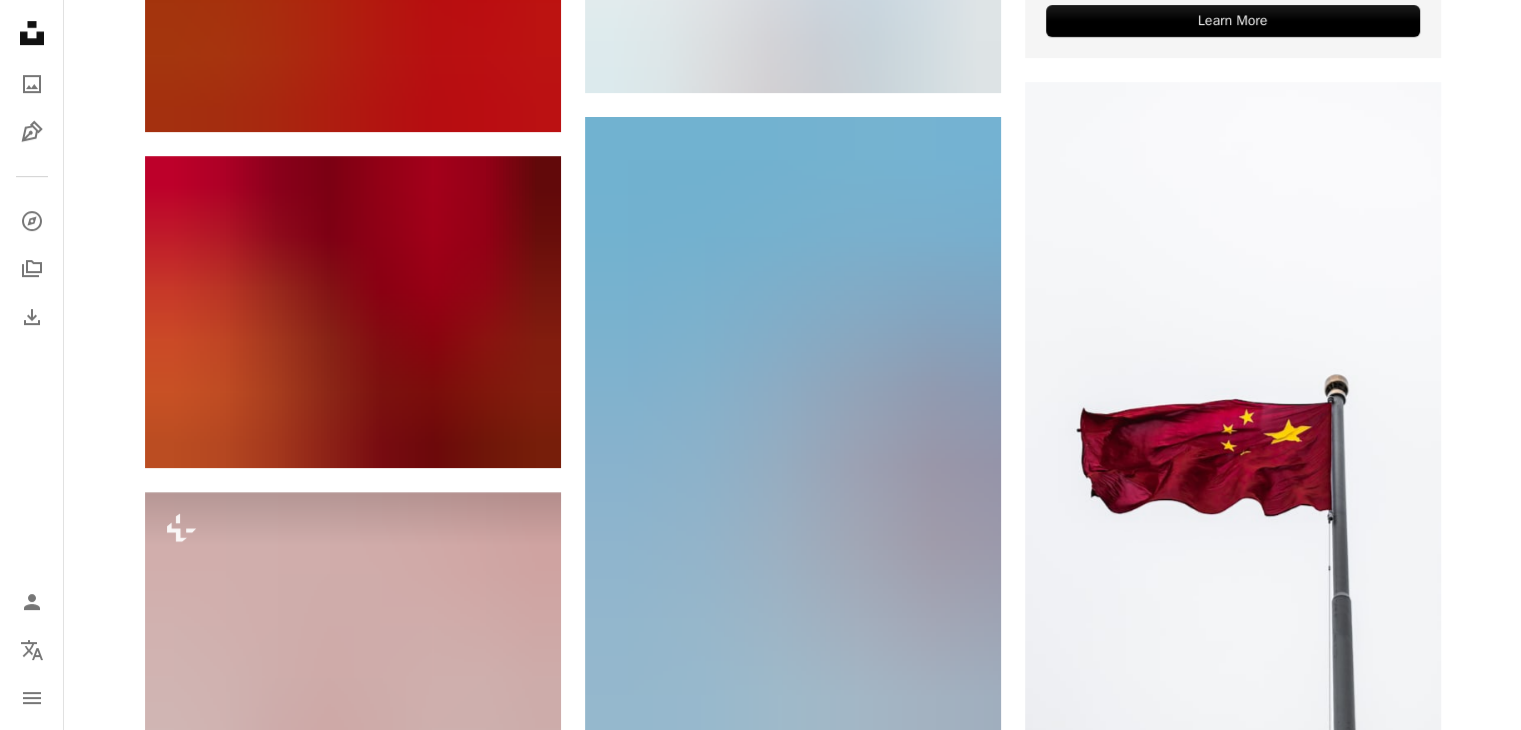 scroll, scrollTop: 1167, scrollLeft: 0, axis: vertical 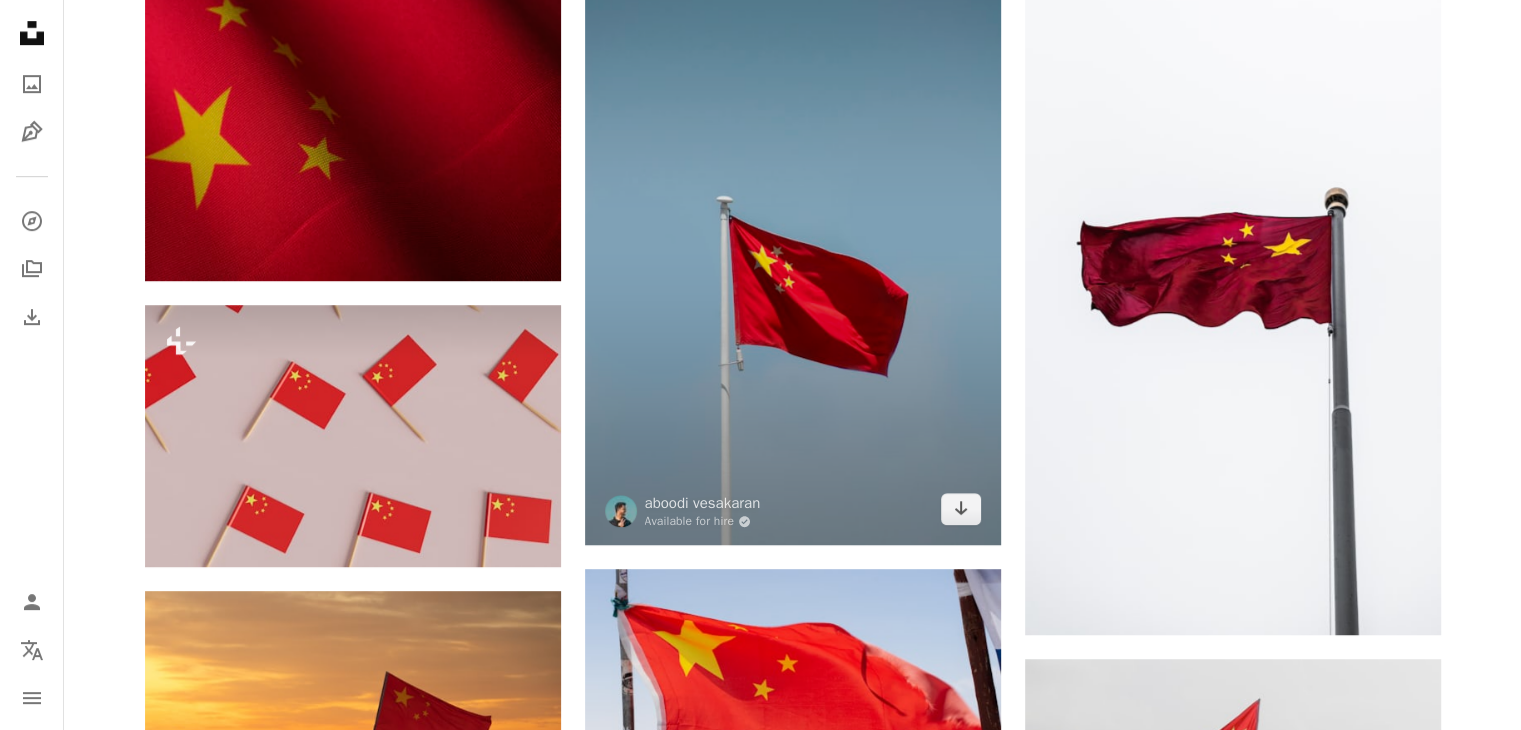 click at bounding box center [793, 237] 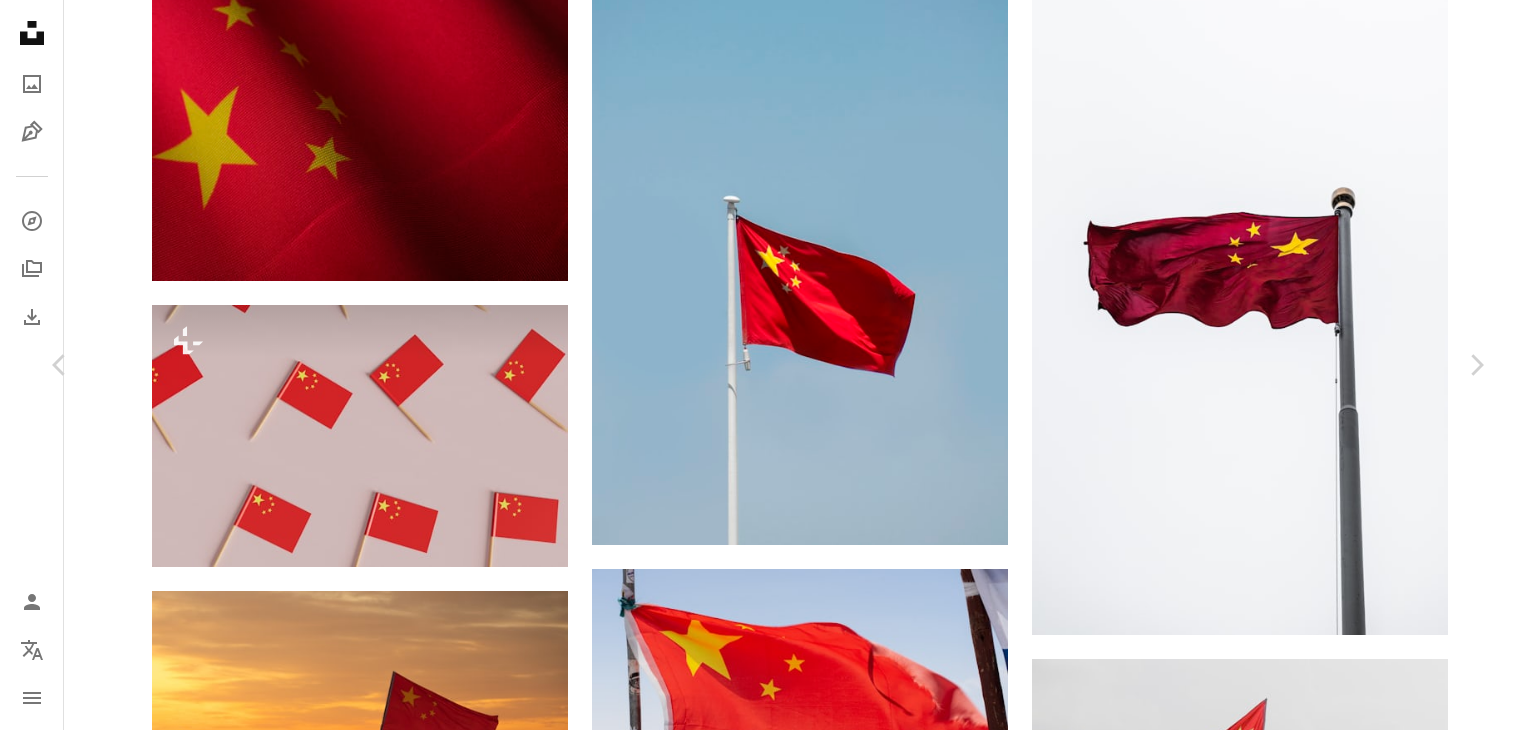 click on "[FIRST] [LAST]" at bounding box center [760, 3927] 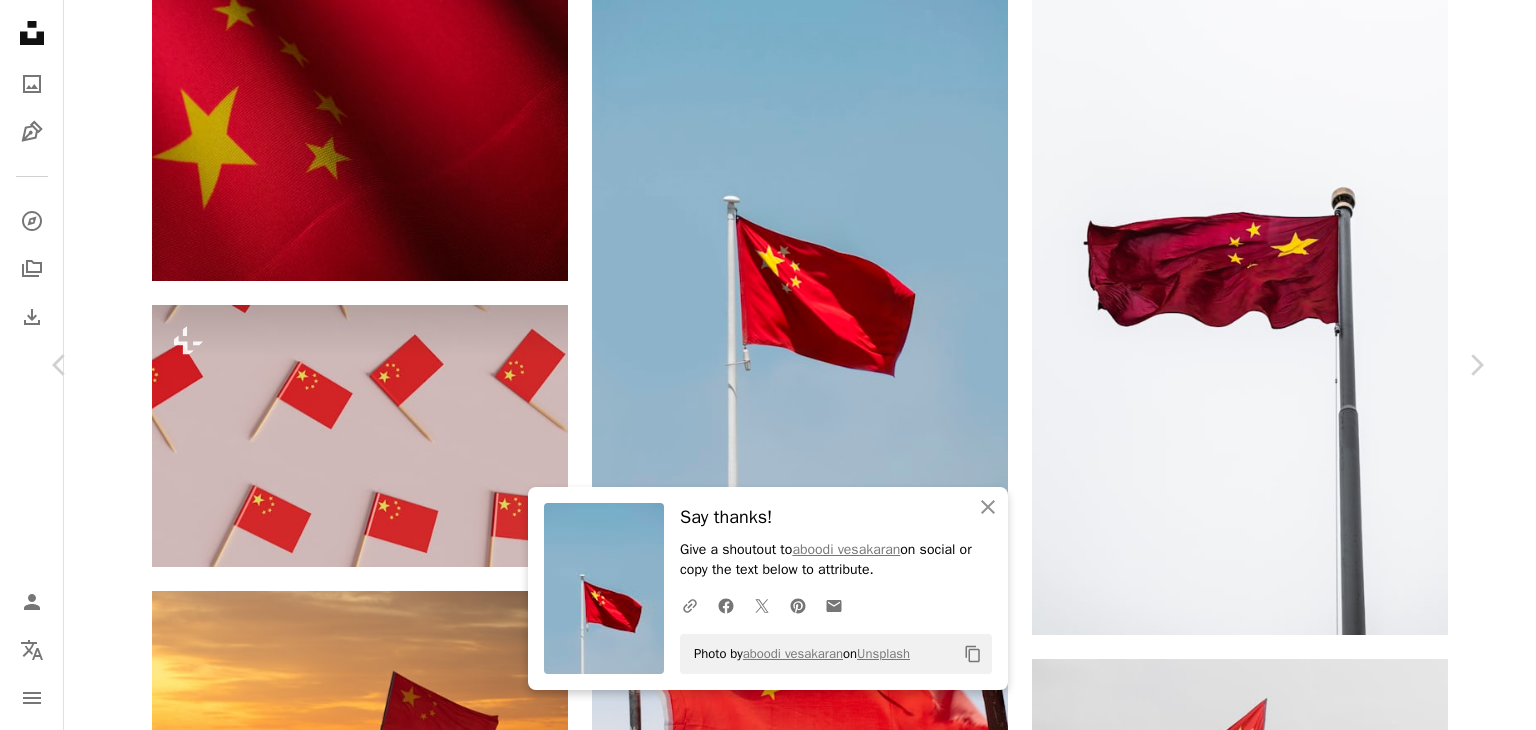 click on "An X shape" at bounding box center [20, 20] 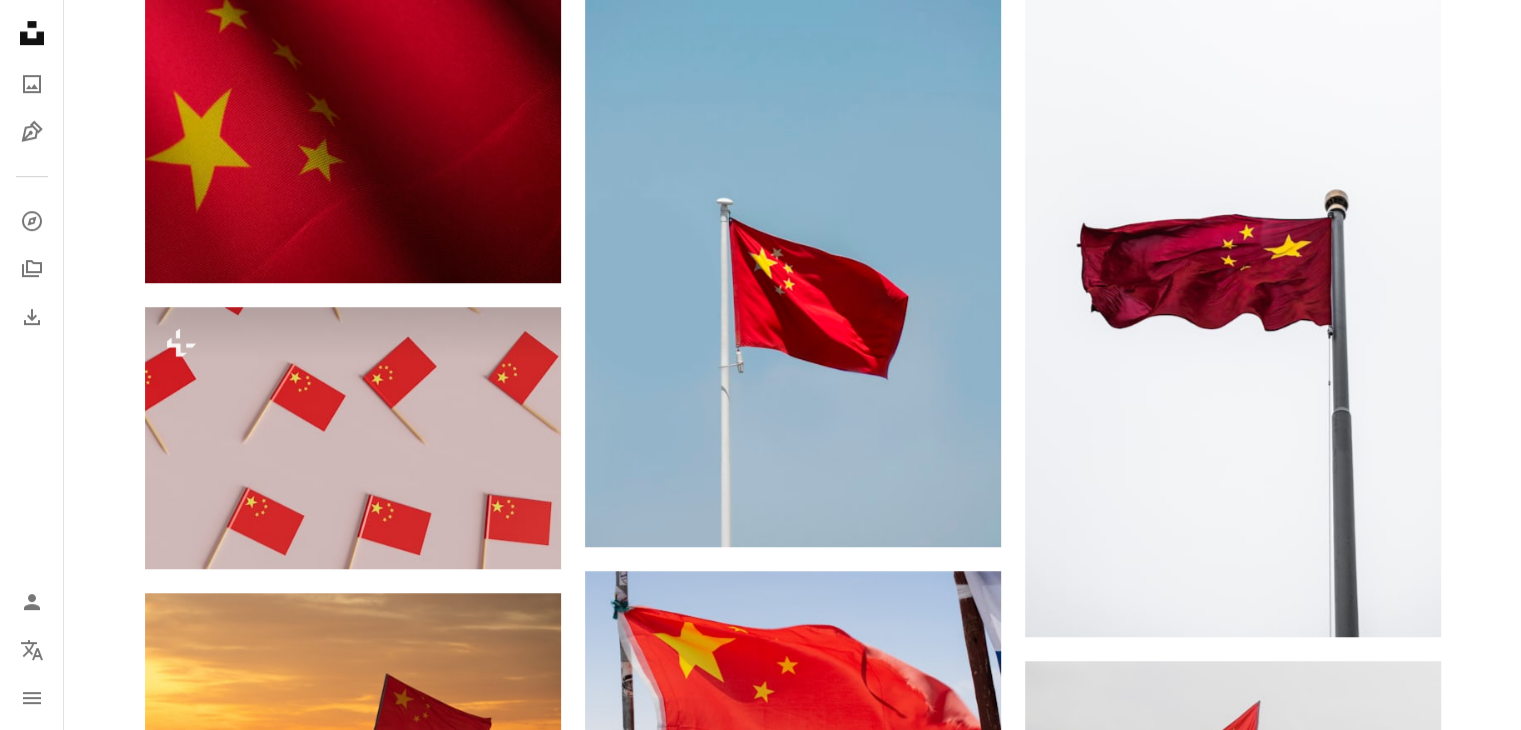 scroll, scrollTop: 0, scrollLeft: 0, axis: both 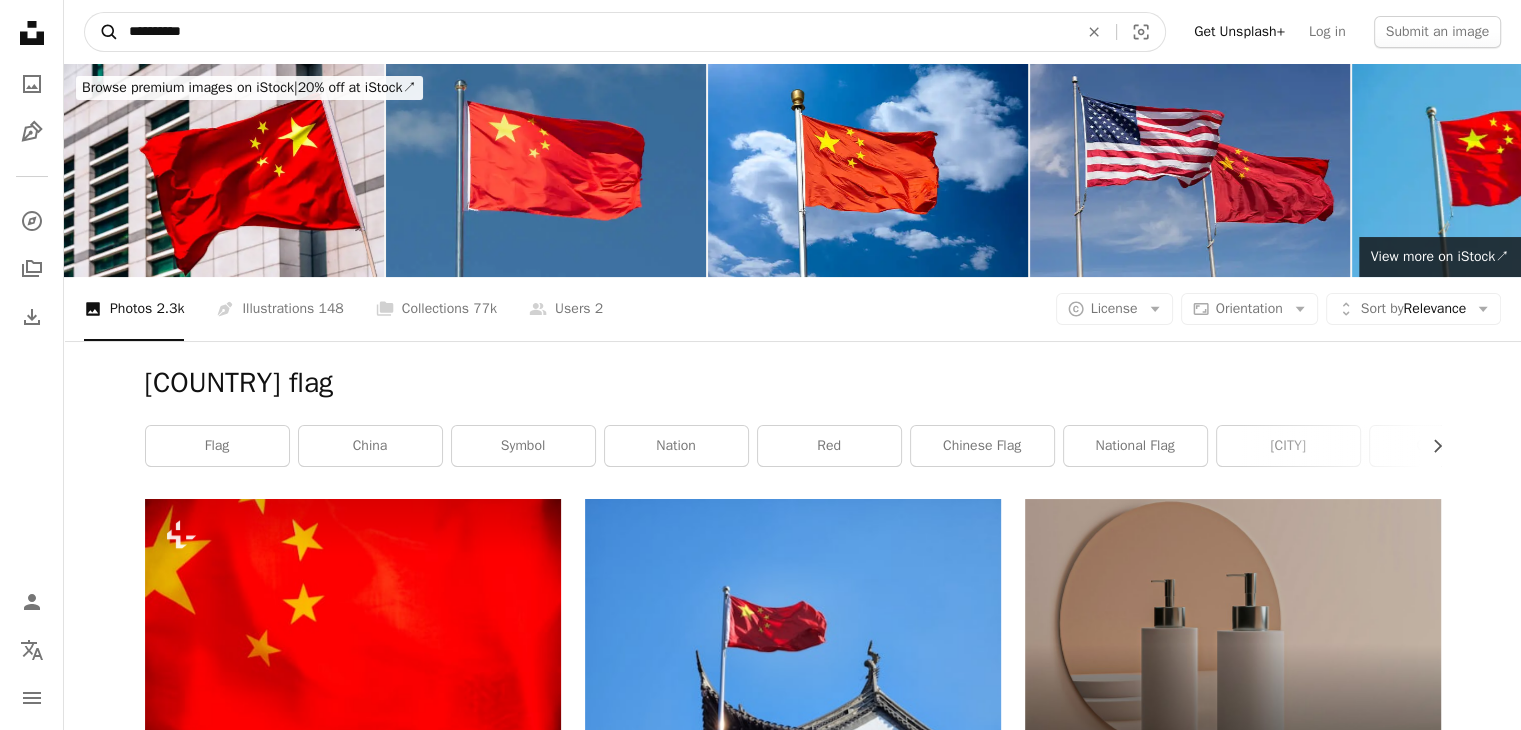 drag, startPoint x: 785, startPoint y: 20, endPoint x: 89, endPoint y: 37, distance: 696.2076 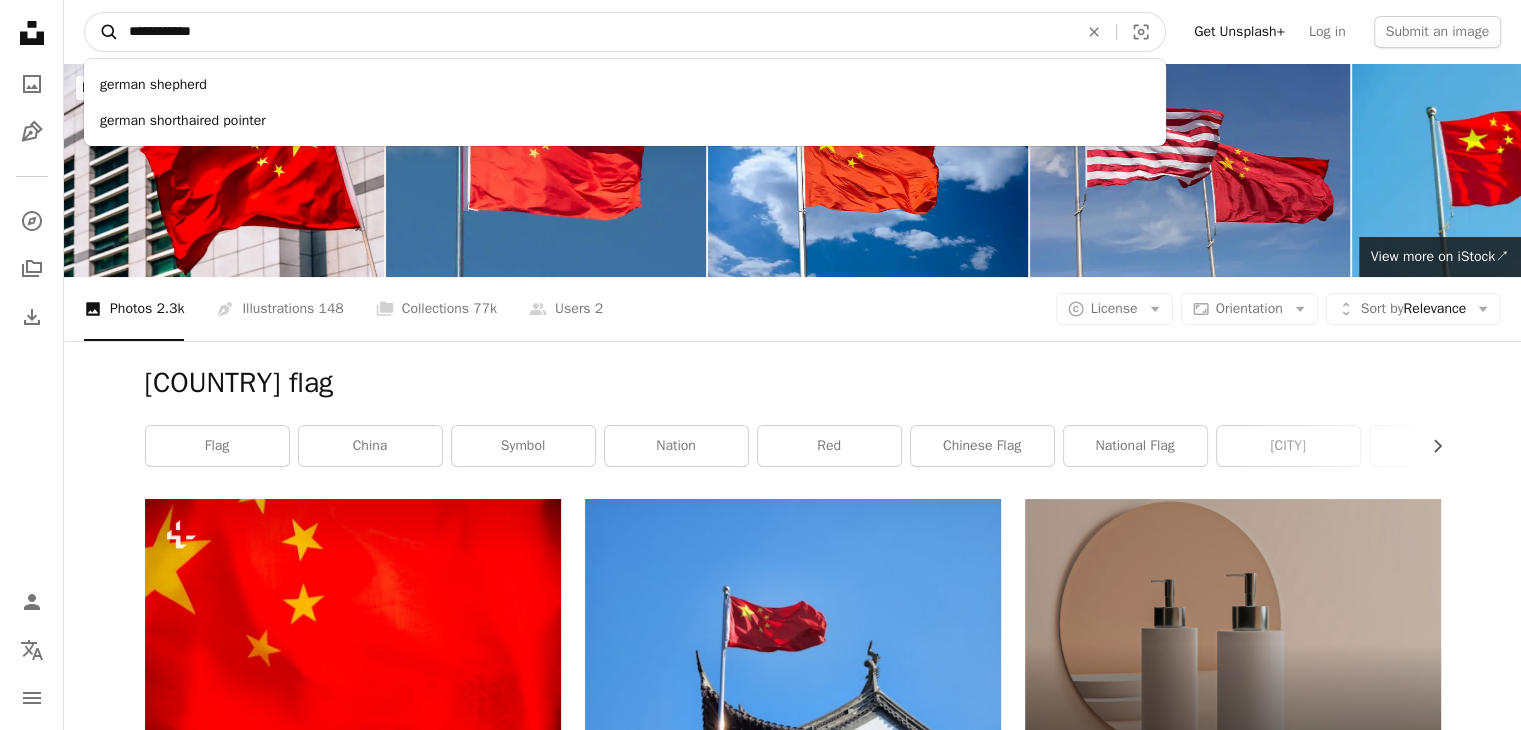 type on "**********" 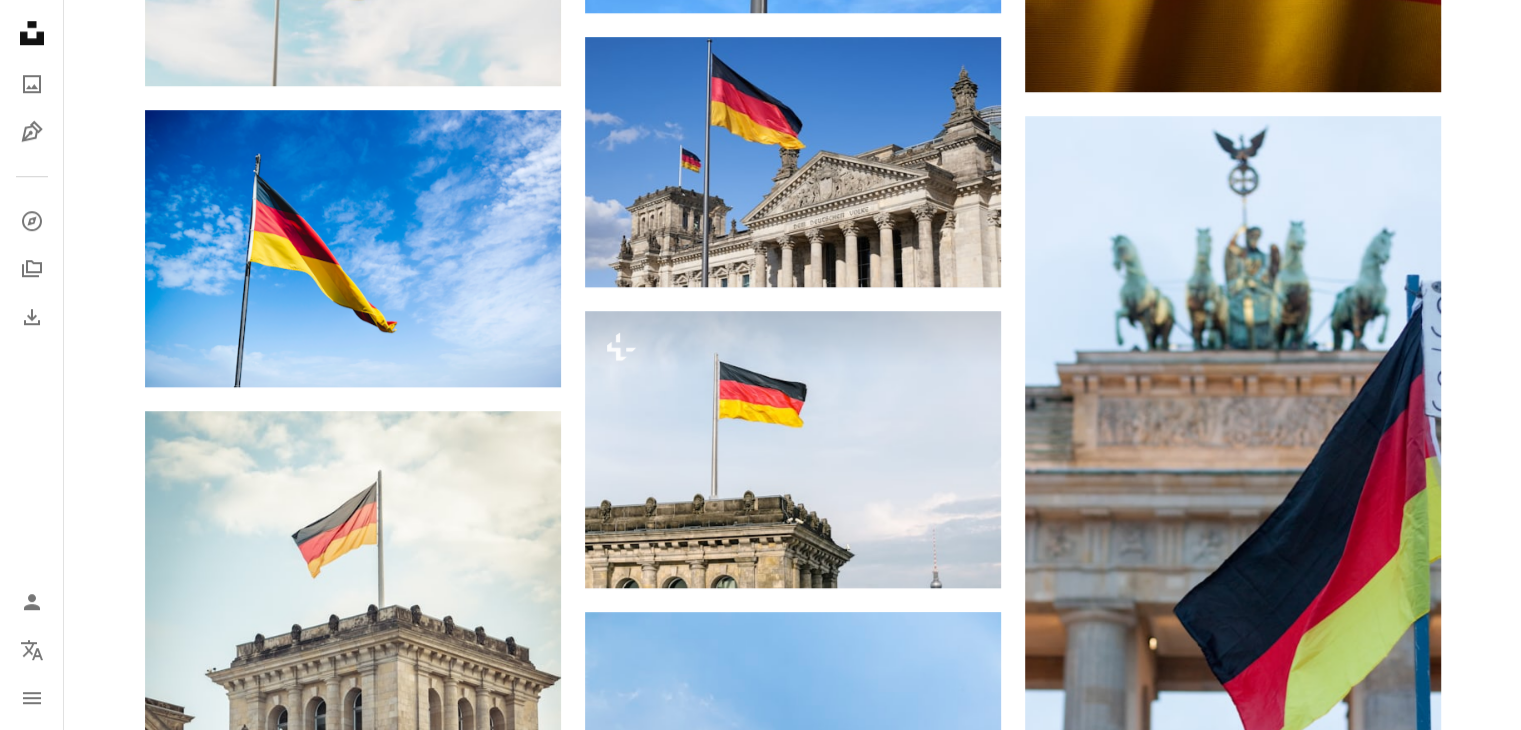 scroll, scrollTop: 1560, scrollLeft: 0, axis: vertical 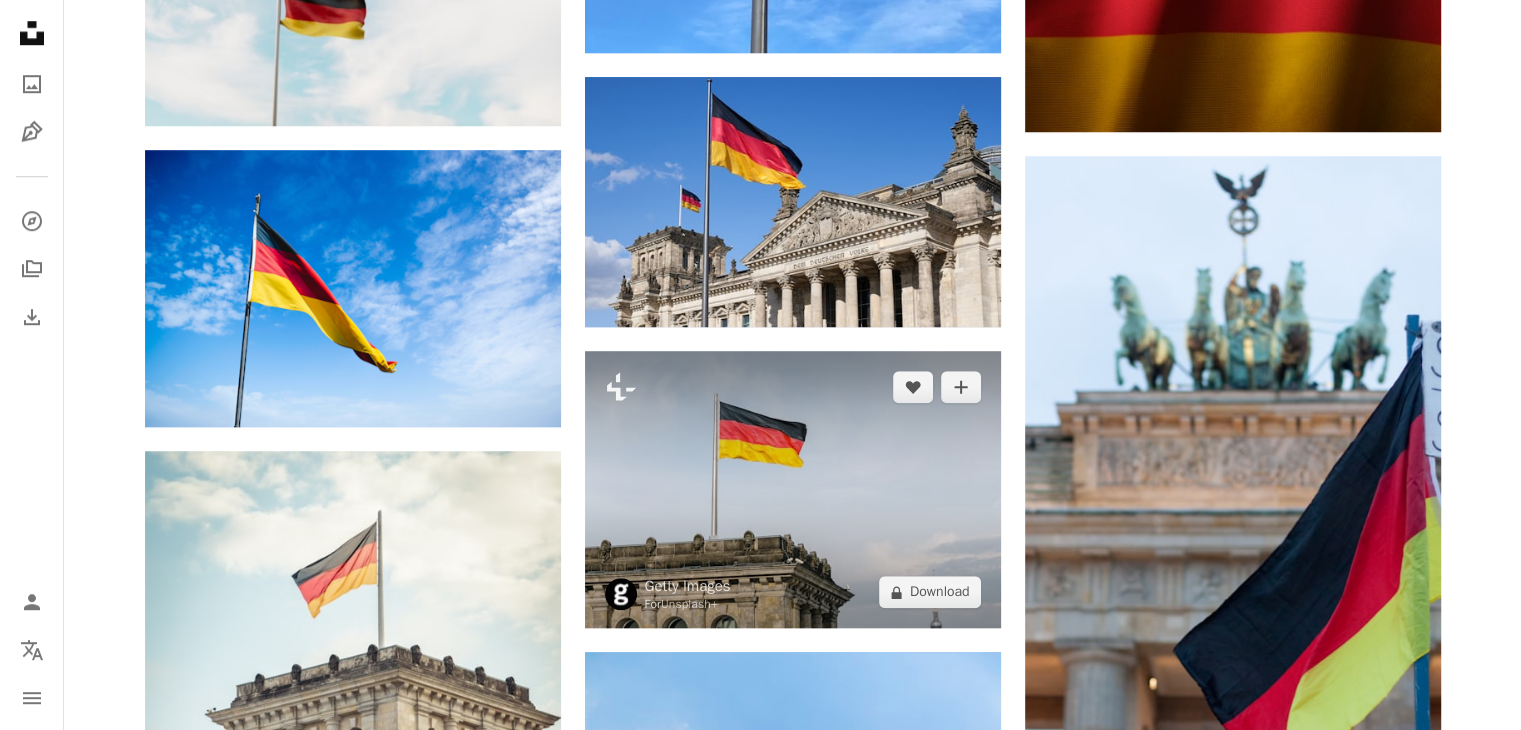 click at bounding box center [793, 489] 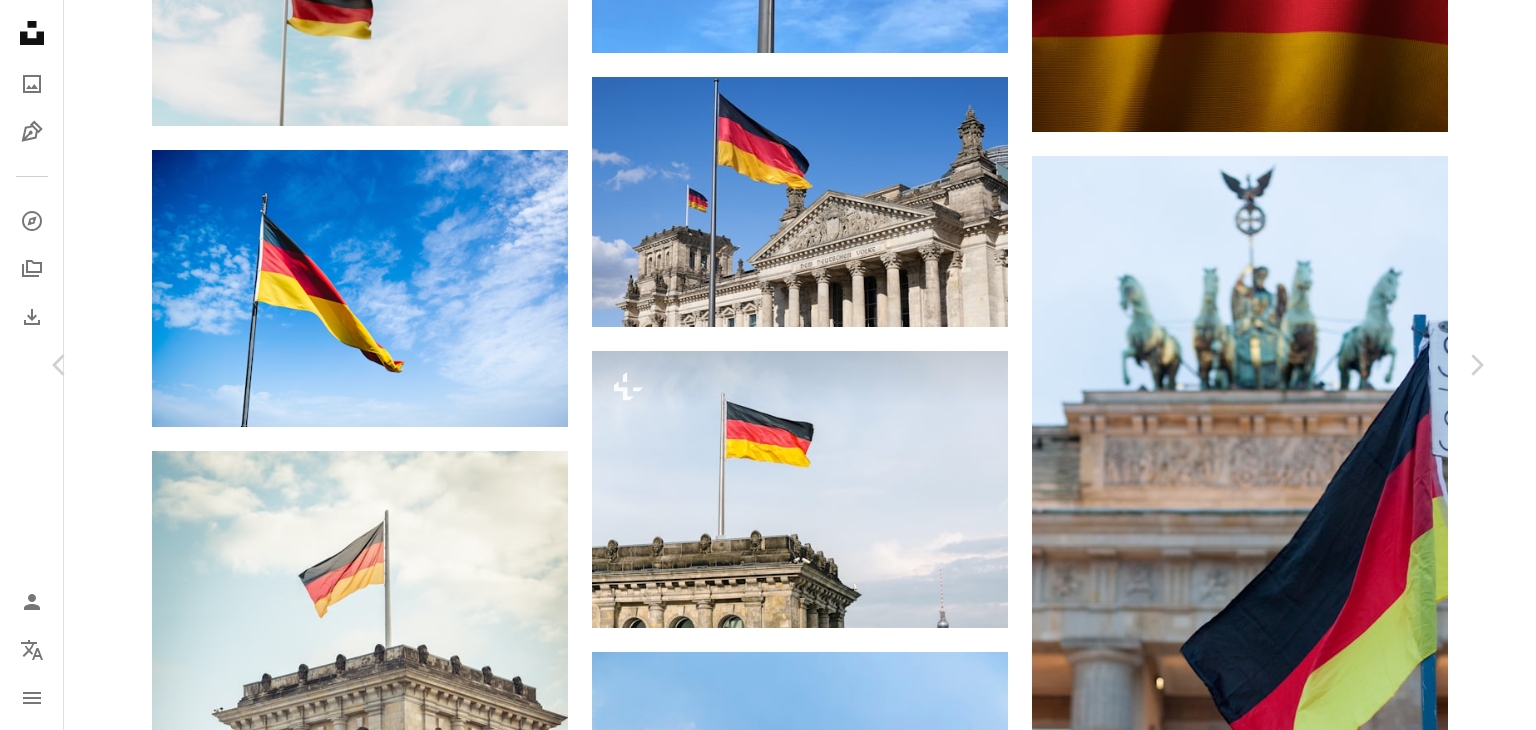 click on "A lock Download" at bounding box center [1329, 3427] 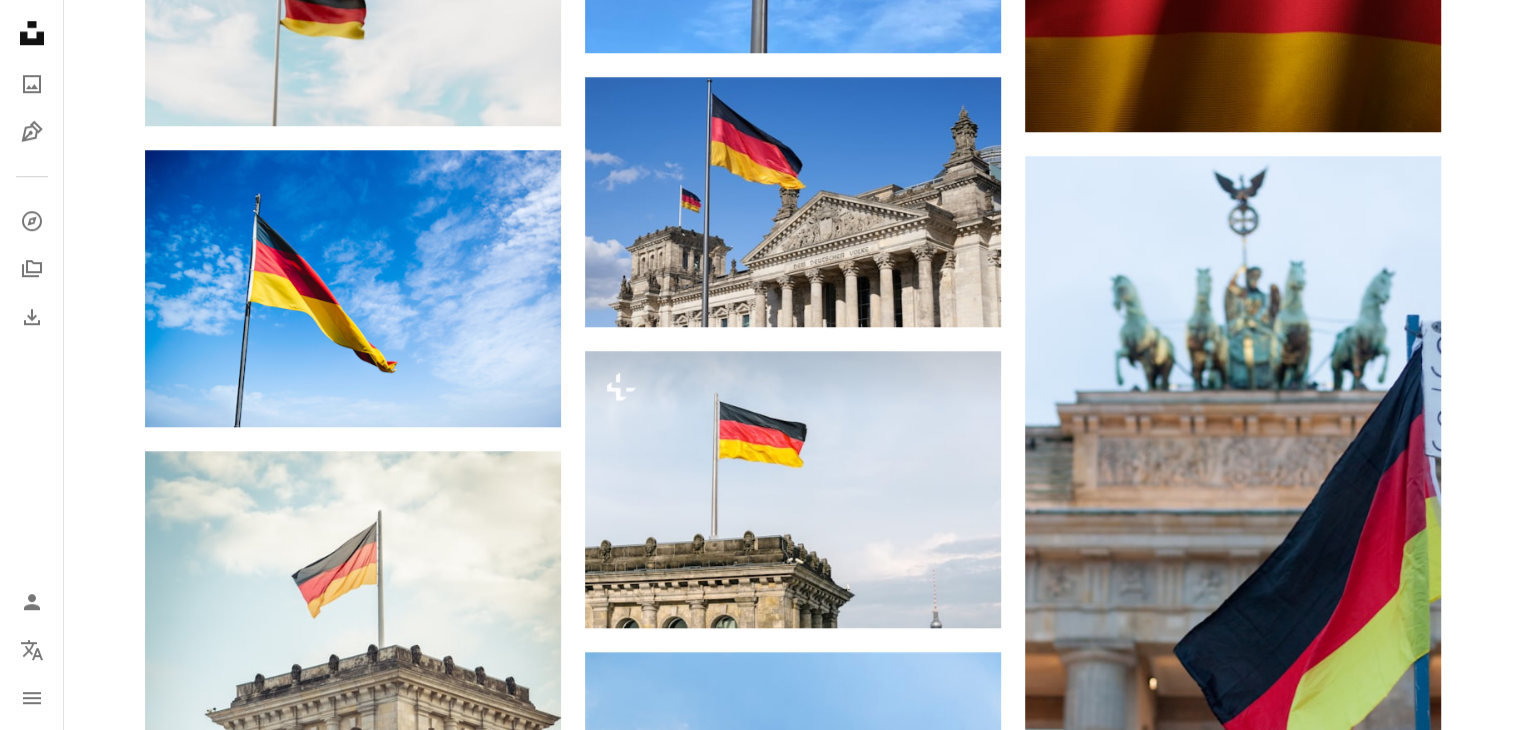 scroll, scrollTop: 921, scrollLeft: 0, axis: vertical 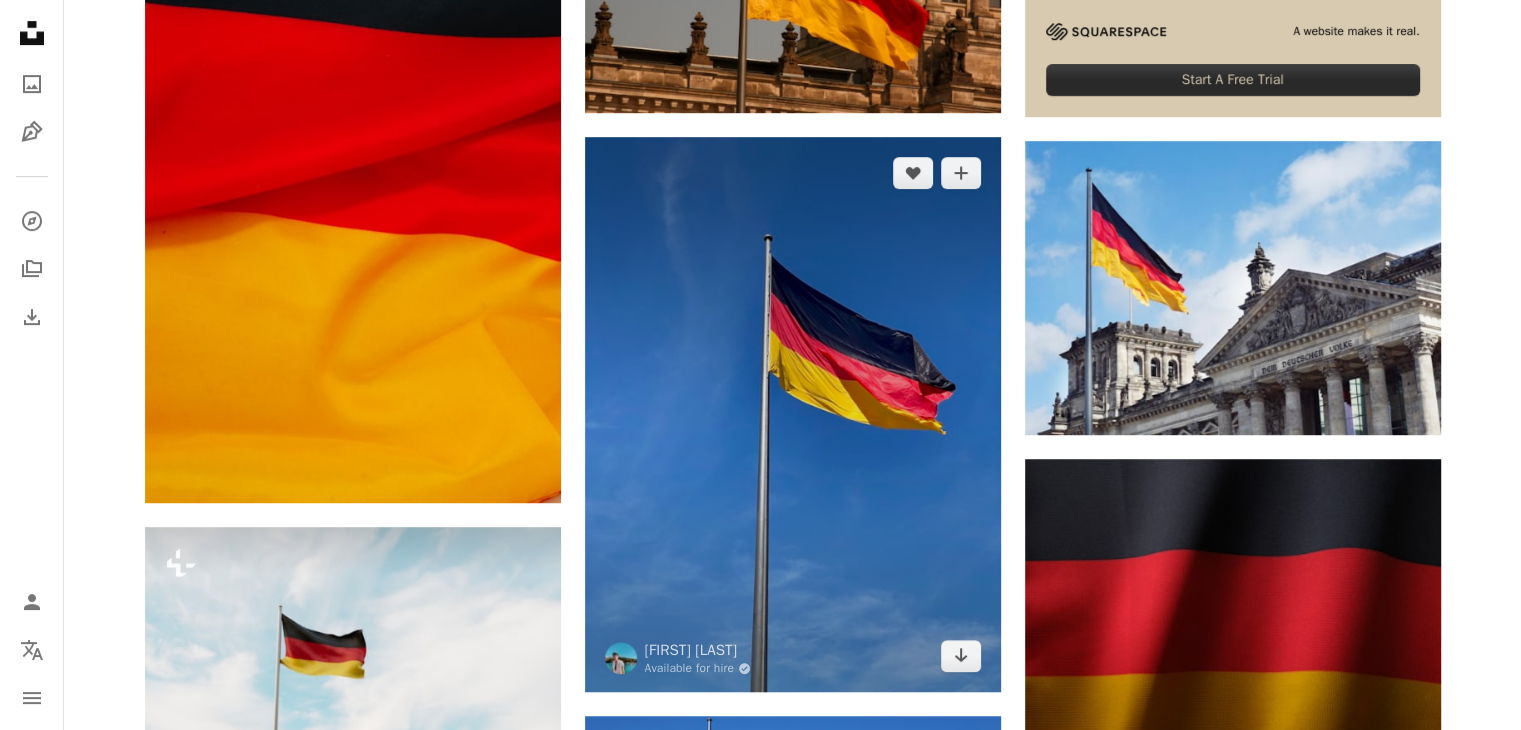 click at bounding box center [793, 414] 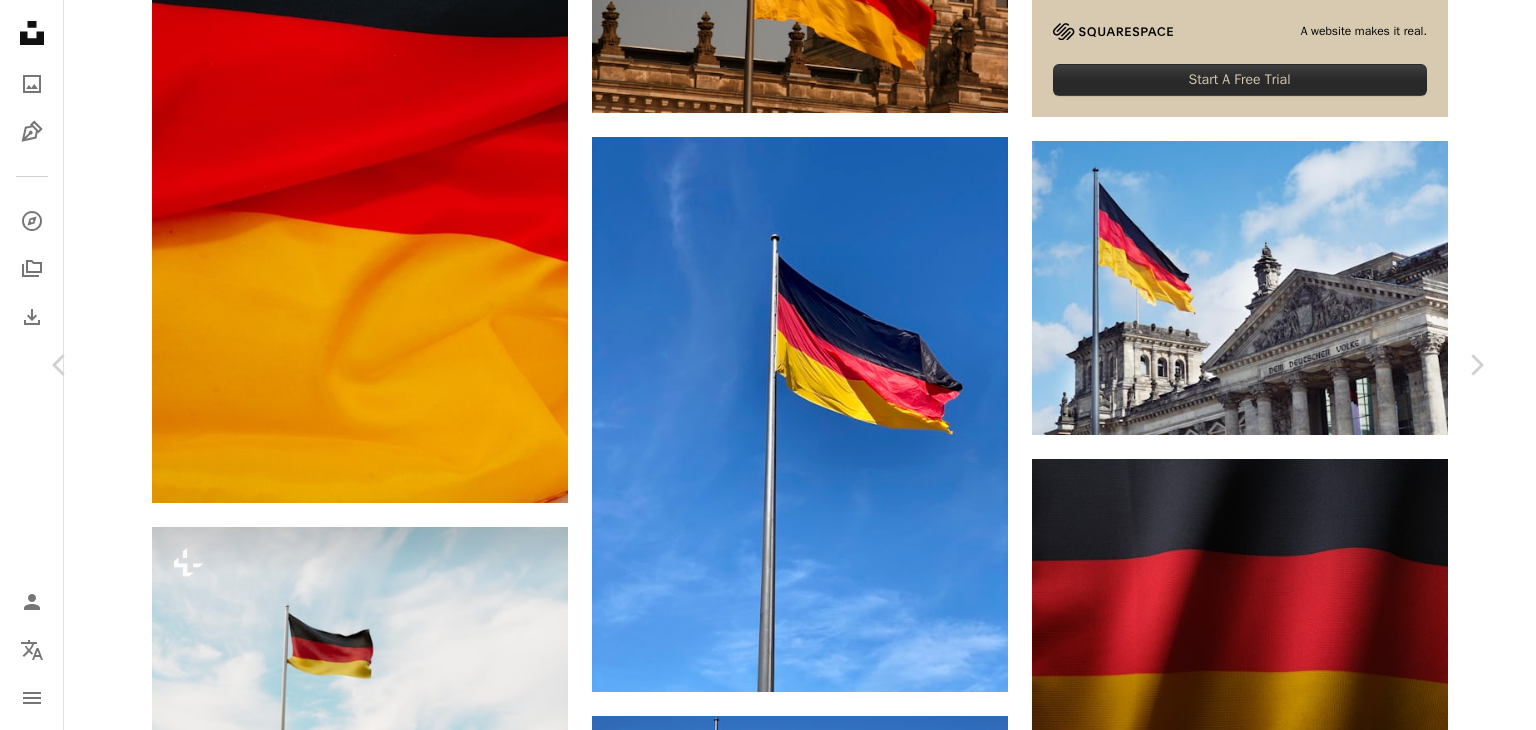 click on "[FIRST] [LAST] Available for hire A checkmark inside of a circle A heart A plus sign Download free Chevron down" at bounding box center [760, 4066] 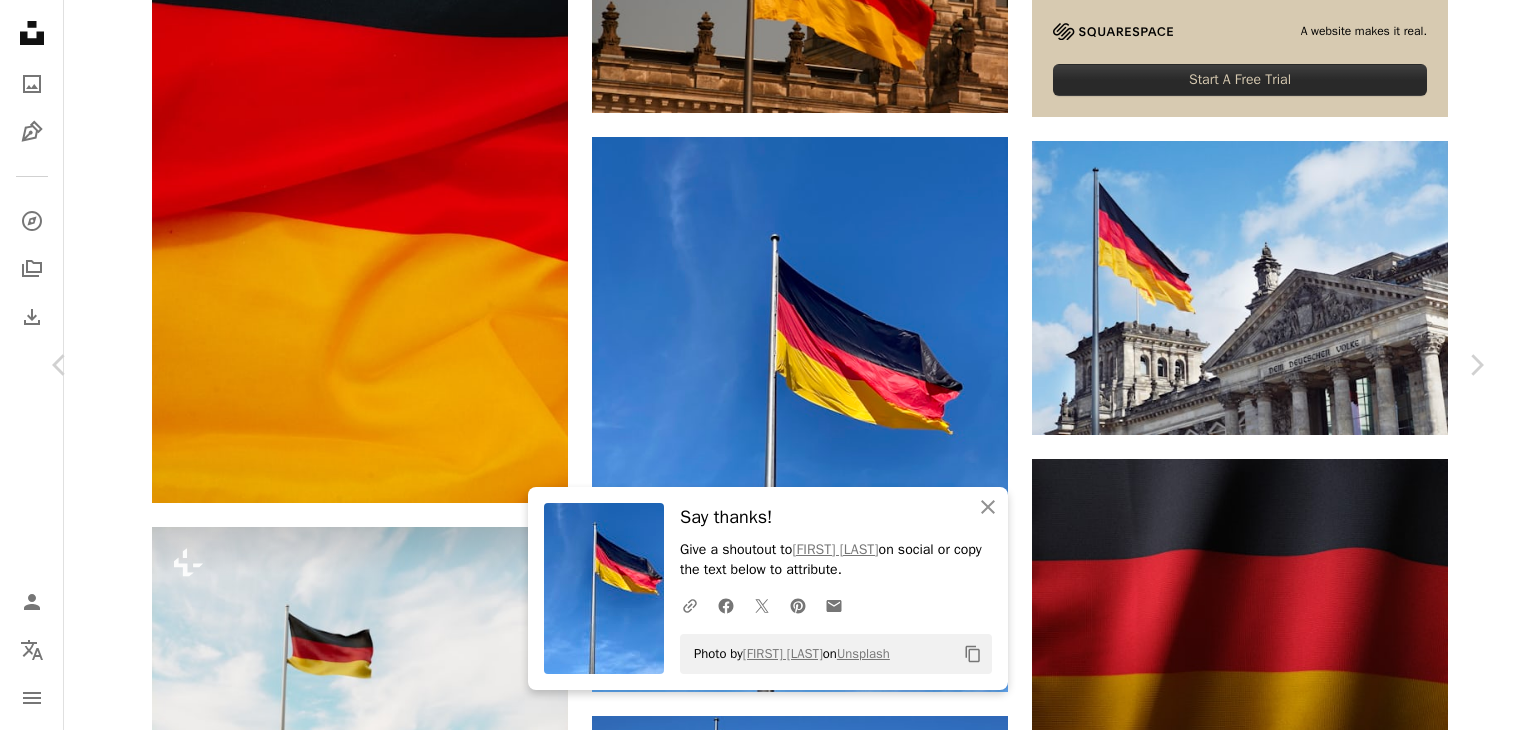 click on "Zoom in" at bounding box center [760, 4397] 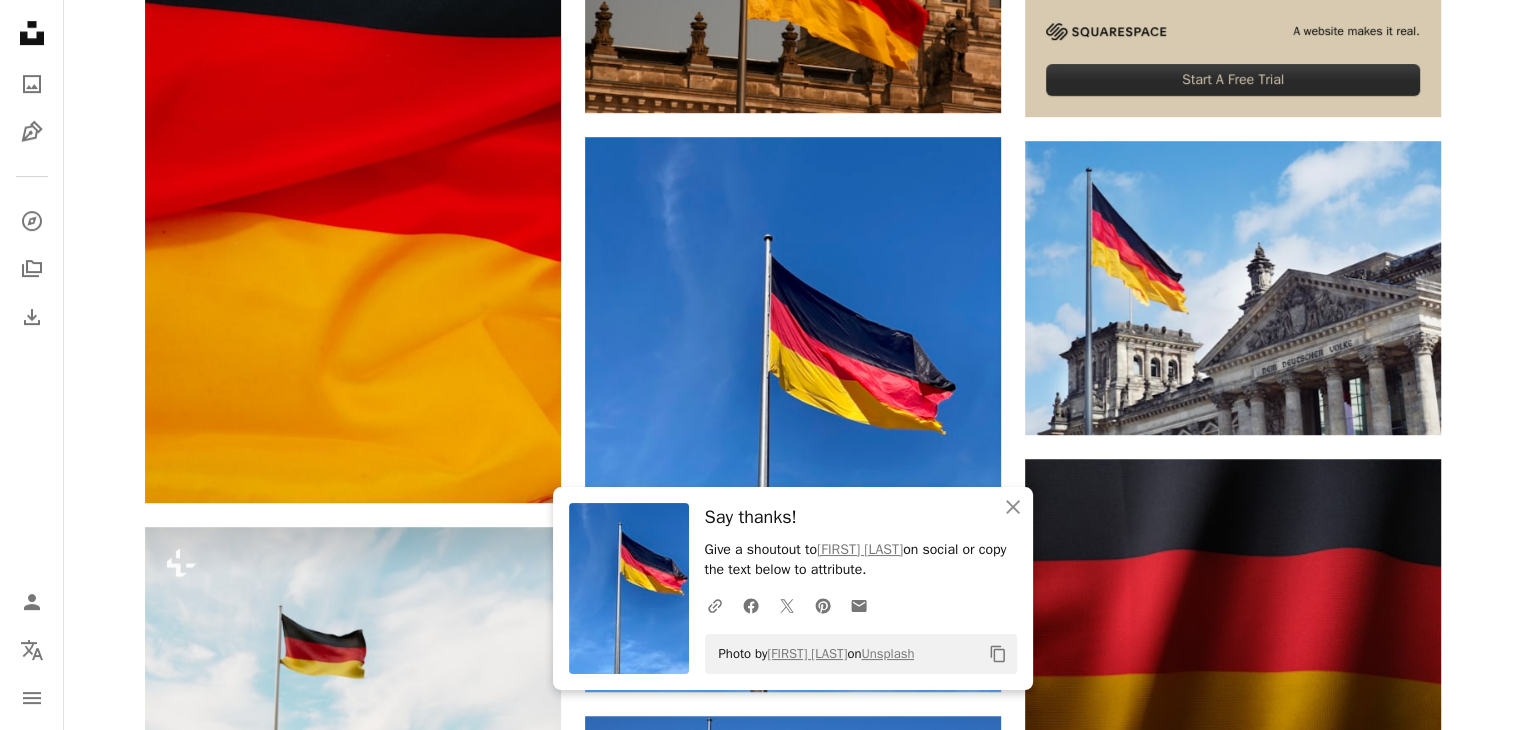 click on "Plus sign for Unsplash+ A heart A plus sign [FIRST] [LAST] For  Unsplash+ A lock Download Plus sign for Unsplash+ A heart A plus sign [FIRST] [LAST] For  Unsplash+ A lock Download Plus sign for Unsplash+ A heart A plus sign Planet Volumes For  Unsplash+ A lock Download A heart A plus sign [FIRST] [LAST] Available for hire A checkmark inside of a circle Arrow pointing down A heart A plus sign [FIRST] [LAST] Available for hire A checkmark inside of a circle Arrow pointing down A heart A plus sign [FIRST] [LAST] Available for hire A checkmark inside of a circle Arrow pointing down A heart A plus sign [FIRST] [LAST] Available for hire A checkmark inside of a circle Arrow pointing down A heart A plus sign [FIRST] [LAST] Arrow pointing down A heart A plus sign [FIRST] [LAST] Available for hire A checkmark inside of a circle Arrow pointing down A heart A plus sign [FIRST] [LAST] Available for hire A checkmark inside of a circle Arrow pointing down Plus sign for Unsplash+ A heart A plus sign Getty Images For  A lock" at bounding box center (792, 1338) 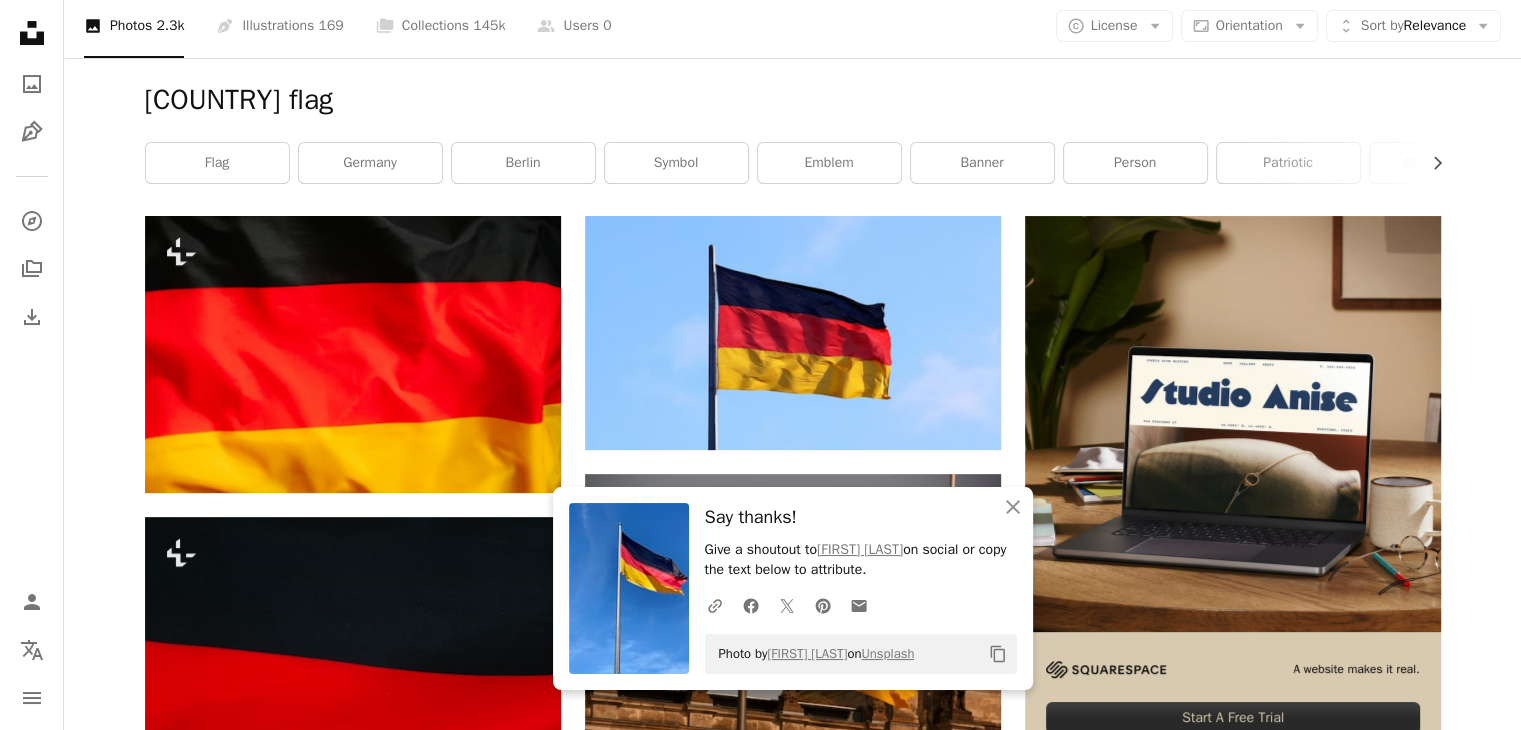 scroll, scrollTop: 0, scrollLeft: 0, axis: both 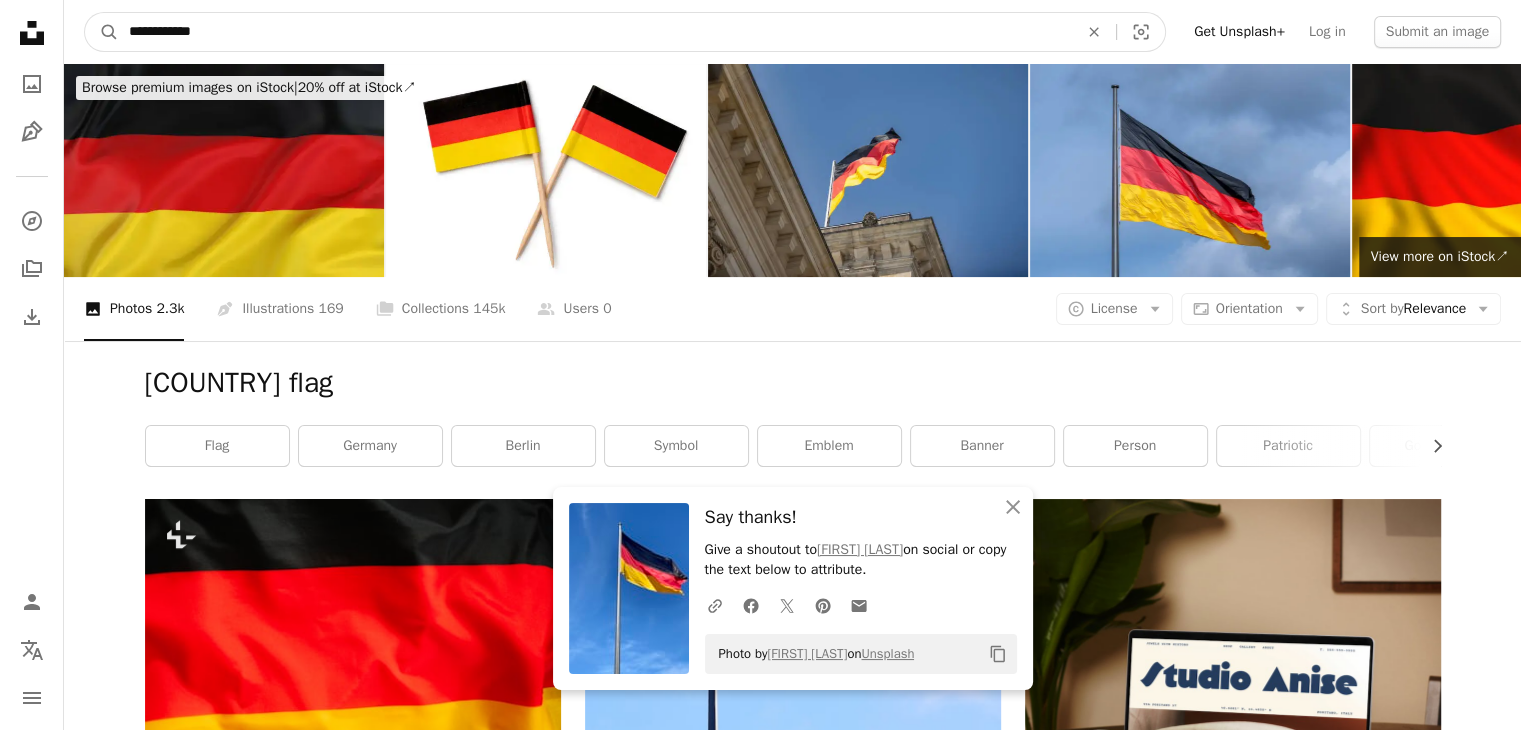 drag, startPoint x: 272, startPoint y: 14, endPoint x: 0, endPoint y: 101, distance: 285.57486 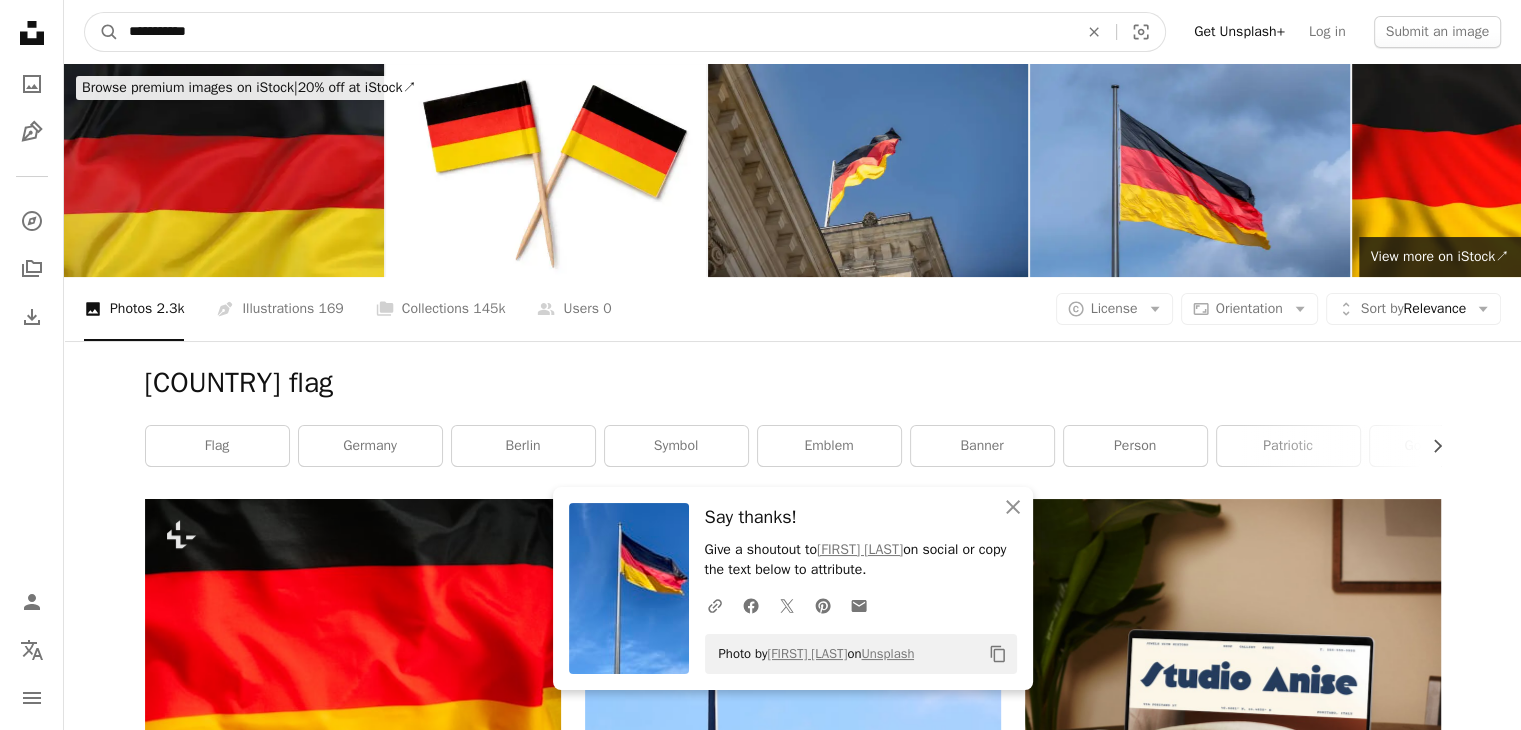 type on "**********" 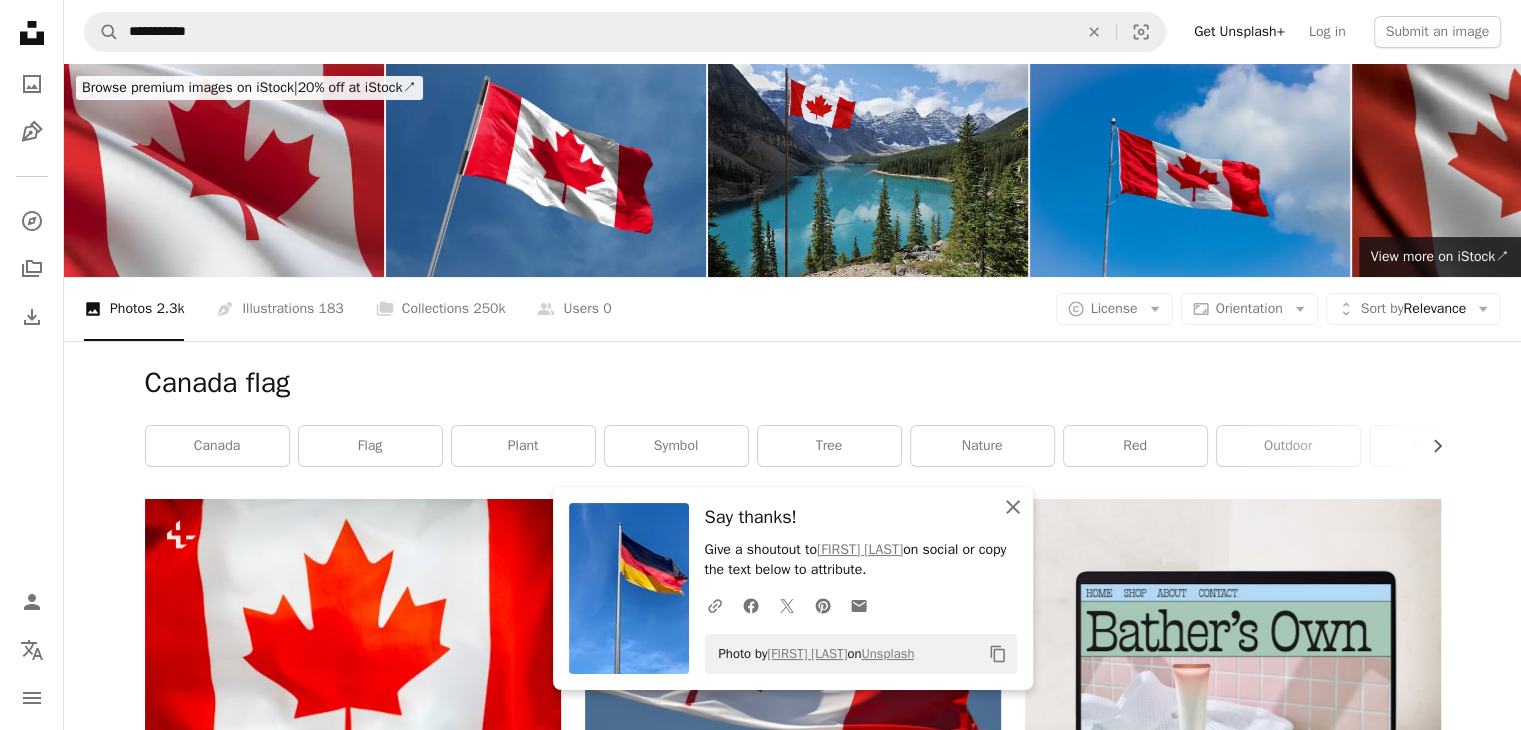 click 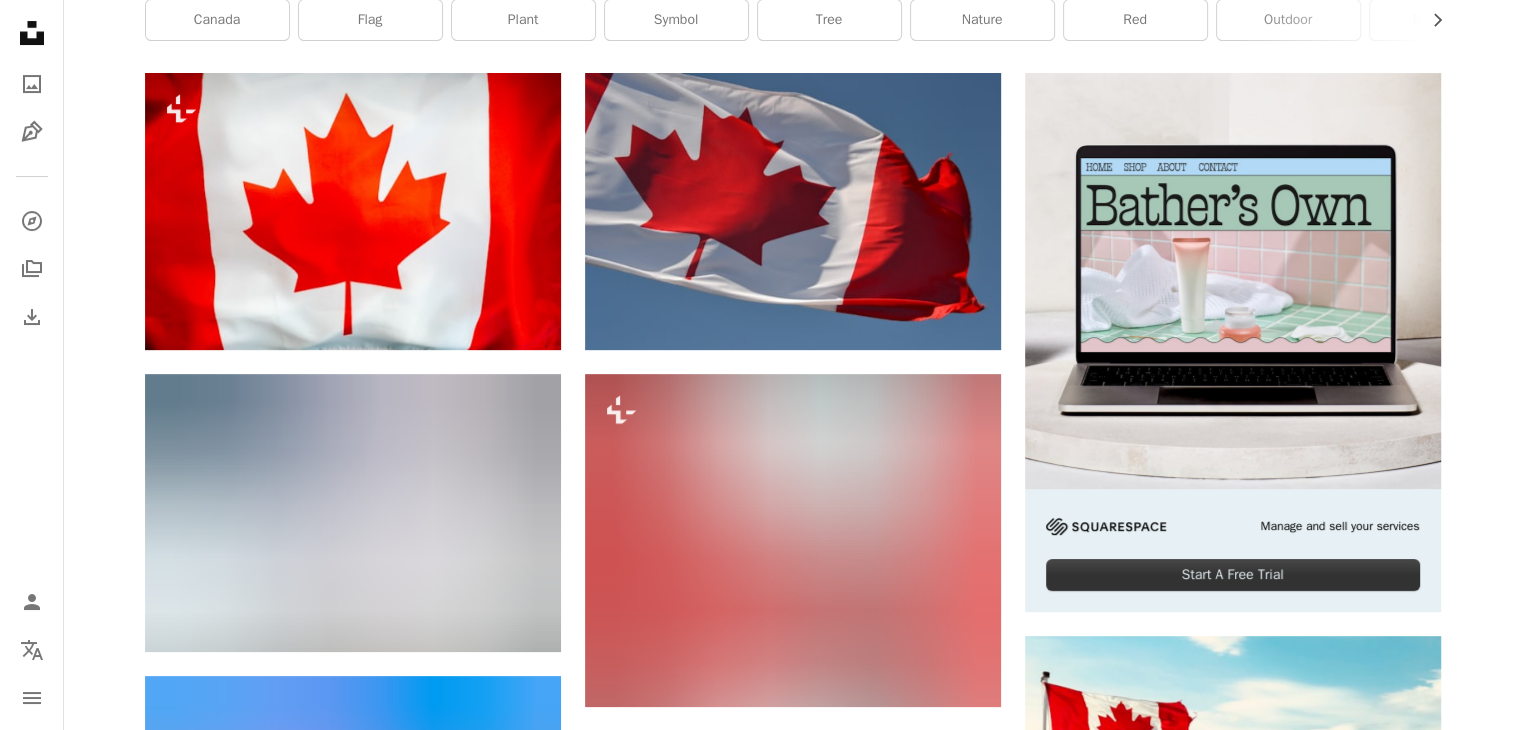 scroll, scrollTop: 0, scrollLeft: 0, axis: both 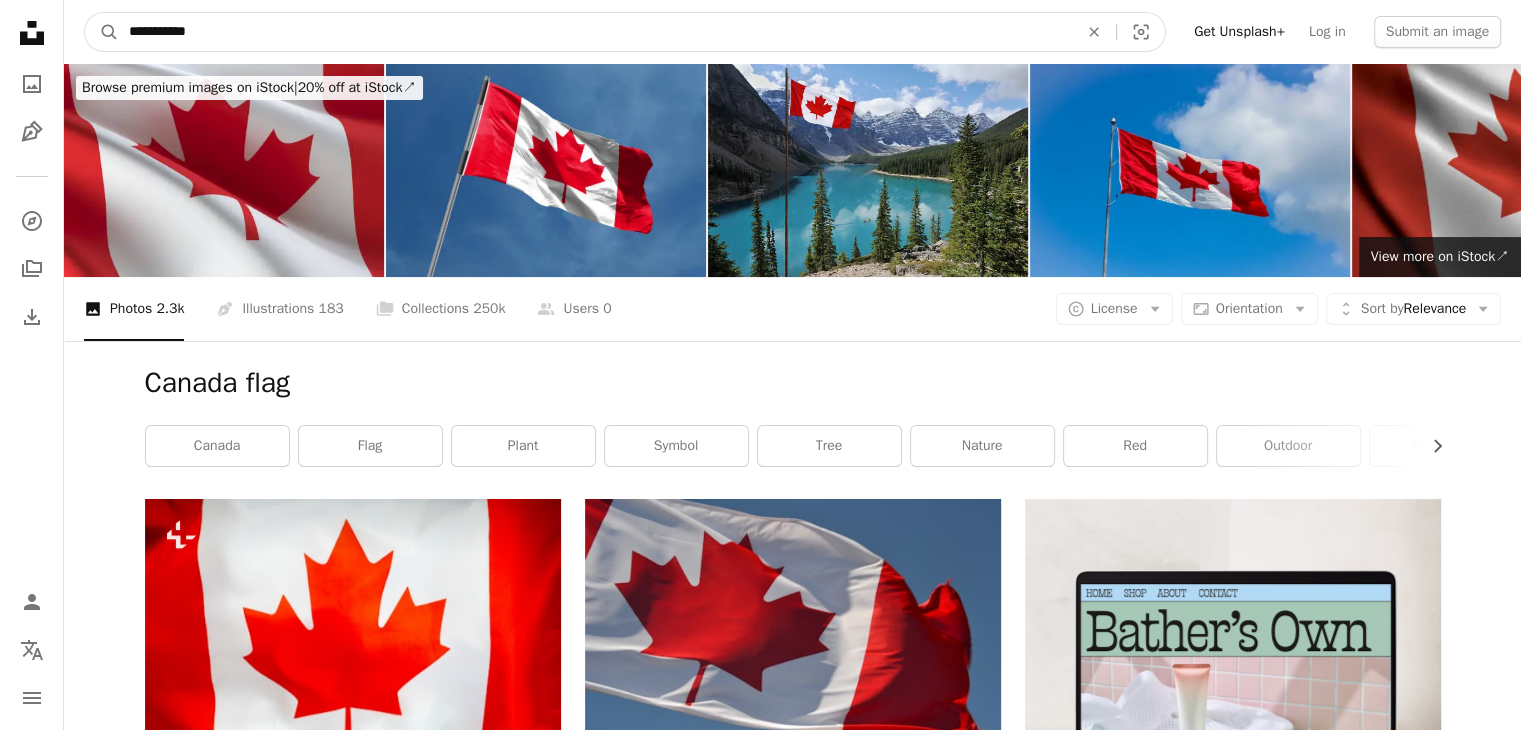 drag, startPoint x: 889, startPoint y: 45, endPoint x: 0, endPoint y: 0, distance: 890.1382 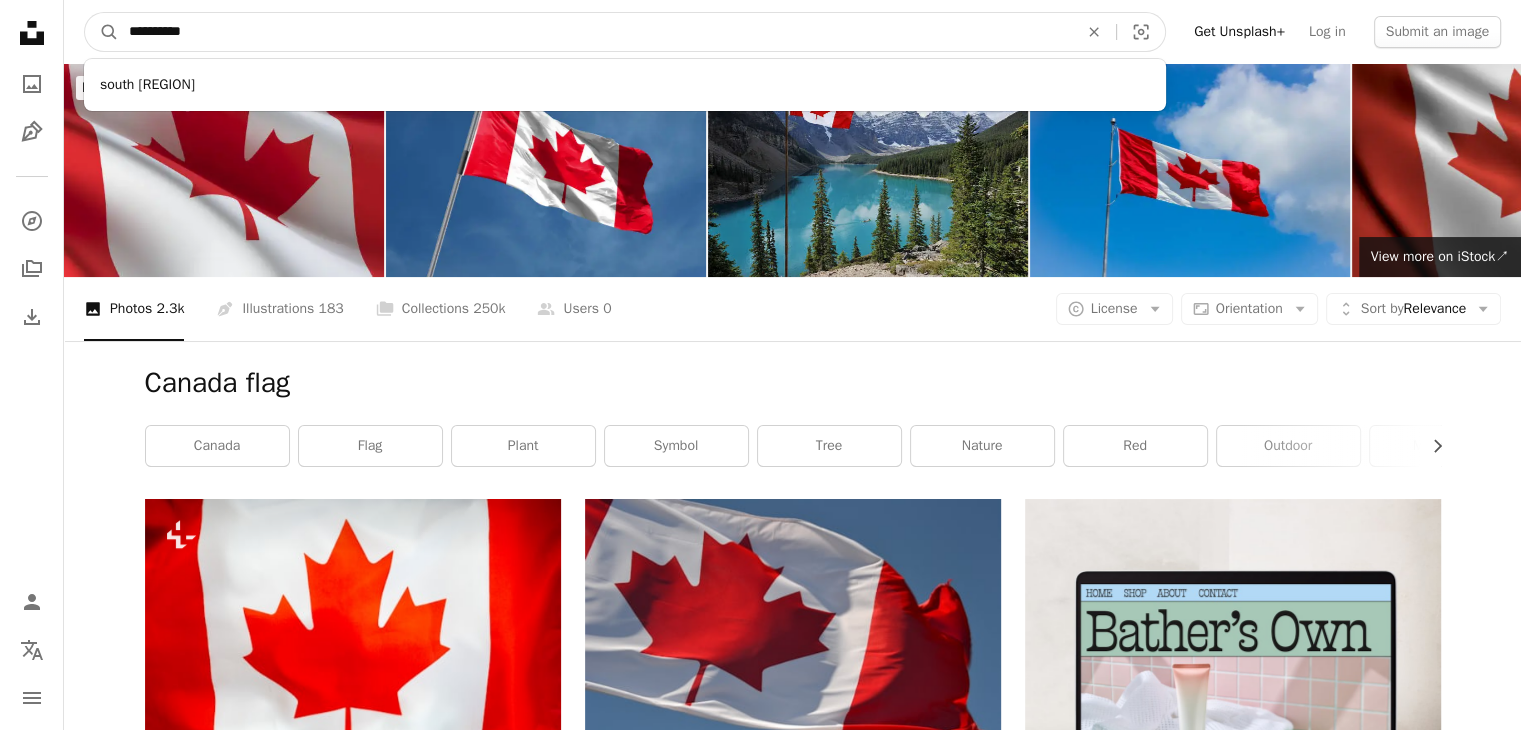type on "**********" 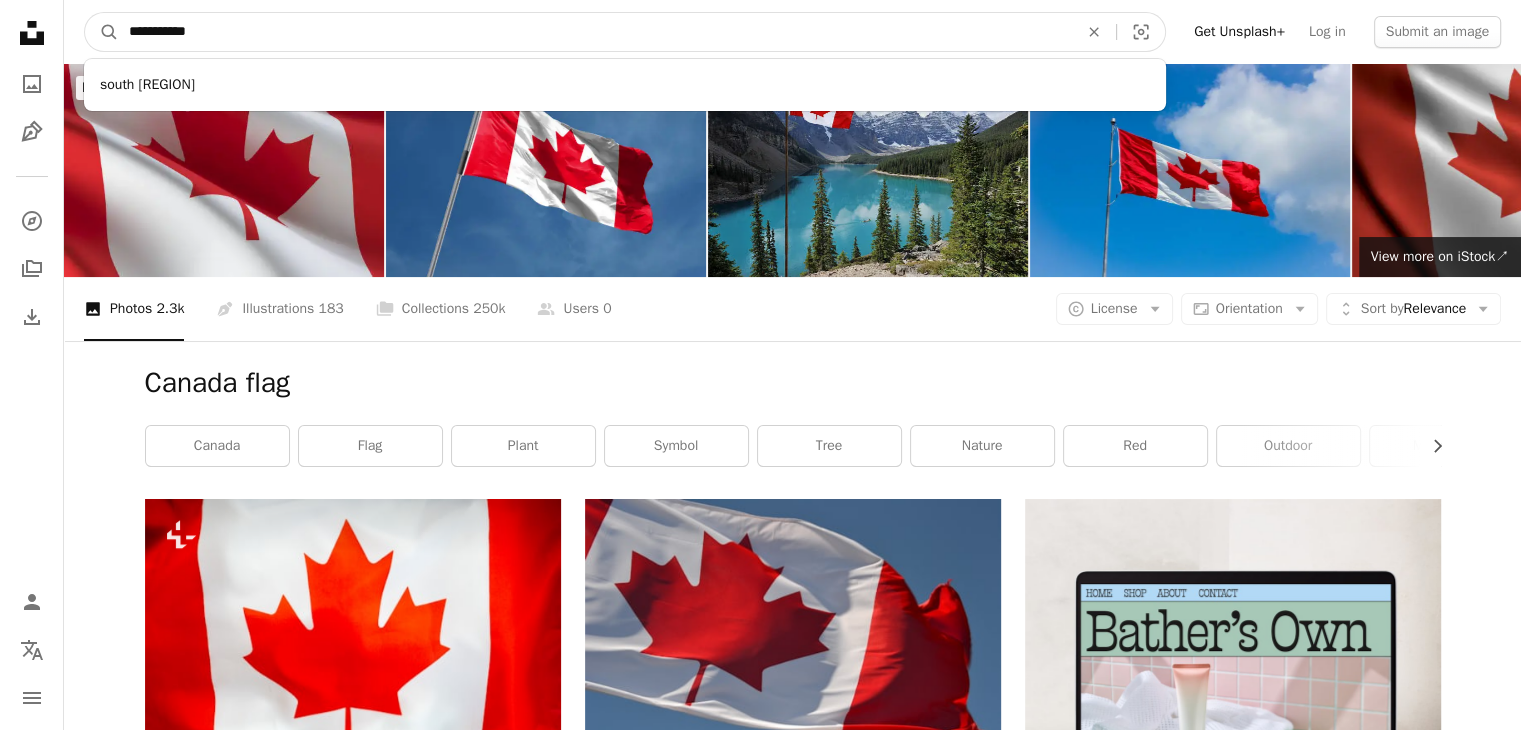 click on "A magnifying glass" at bounding box center (102, 32) 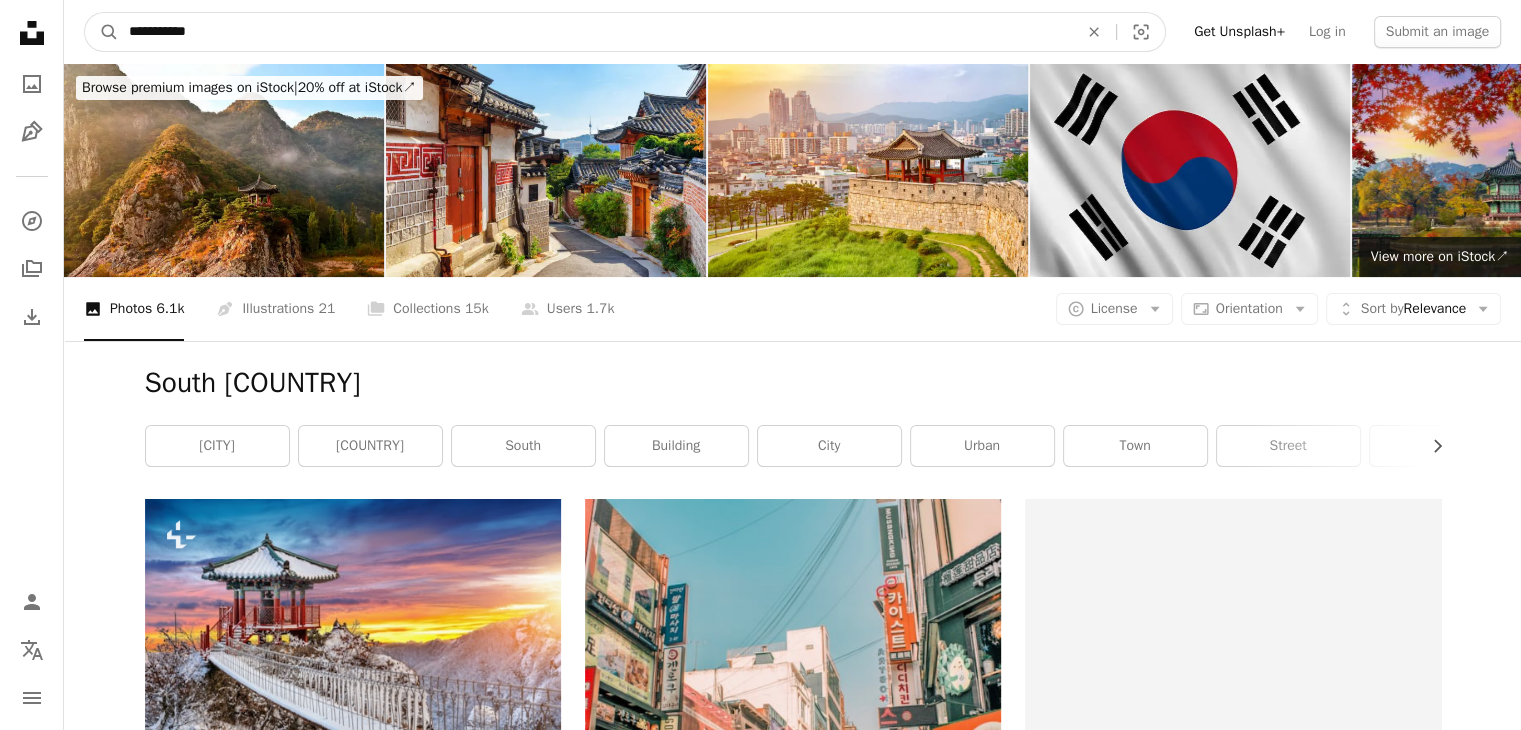 click on "**********" at bounding box center [595, 32] 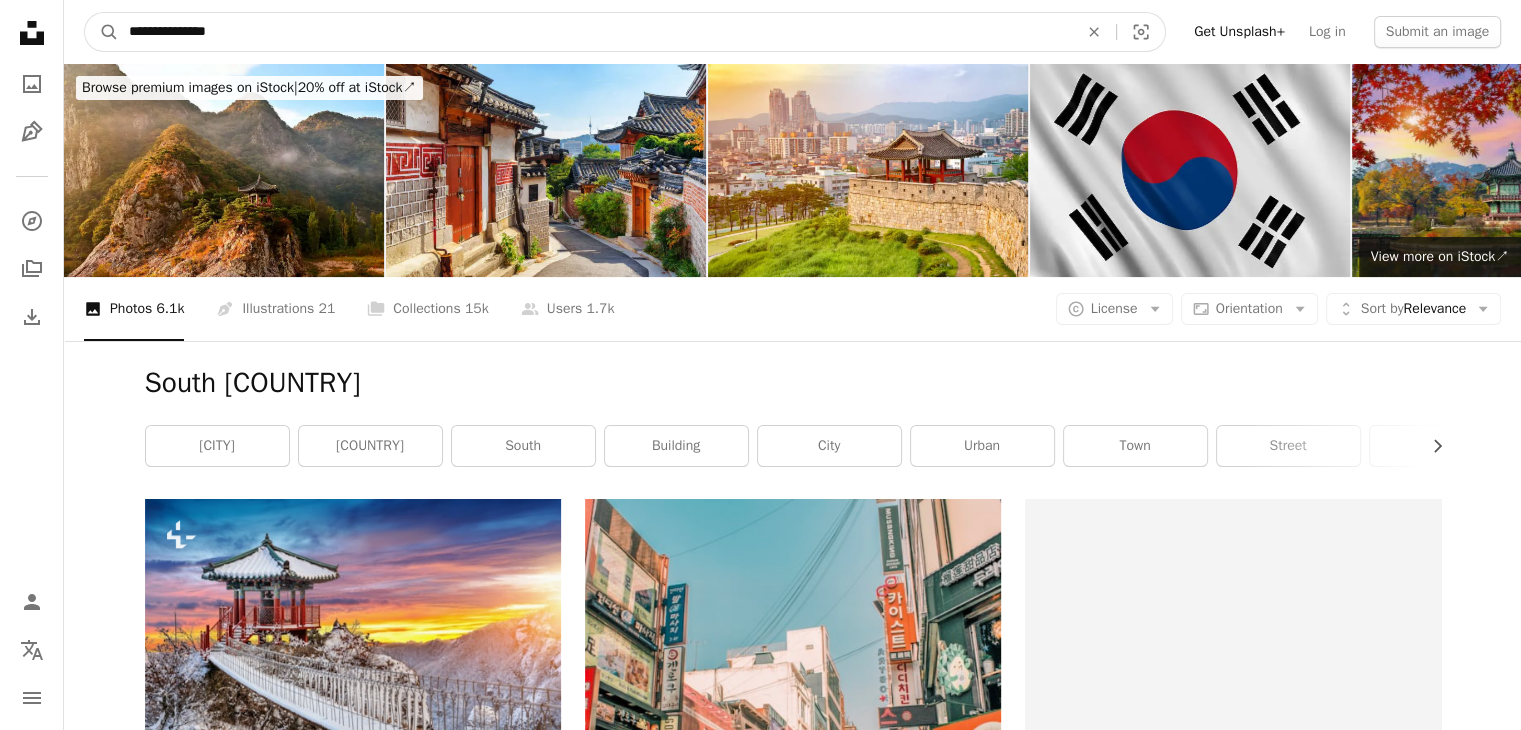 type on "**********" 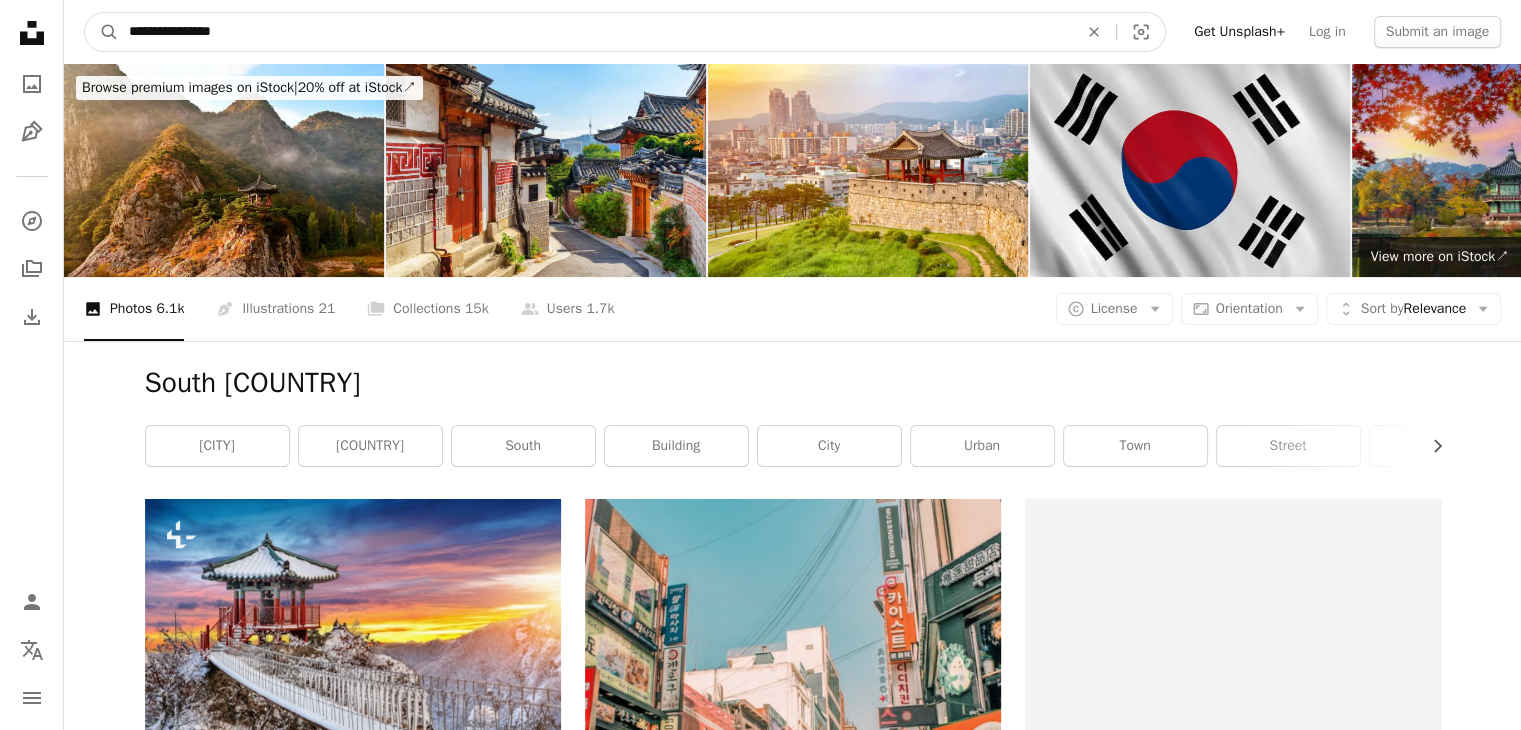 click on "A magnifying glass" at bounding box center [102, 32] 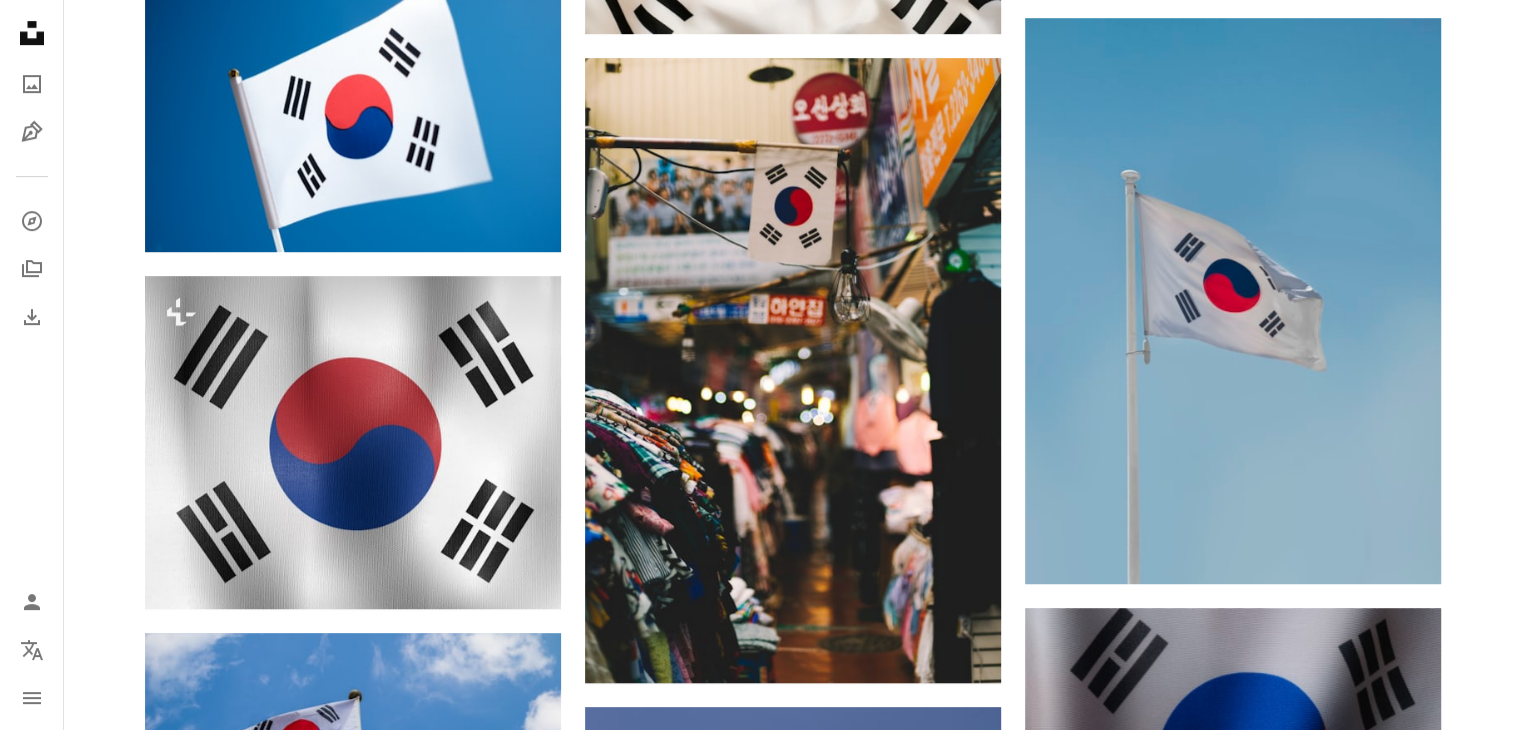 scroll, scrollTop: 1032, scrollLeft: 0, axis: vertical 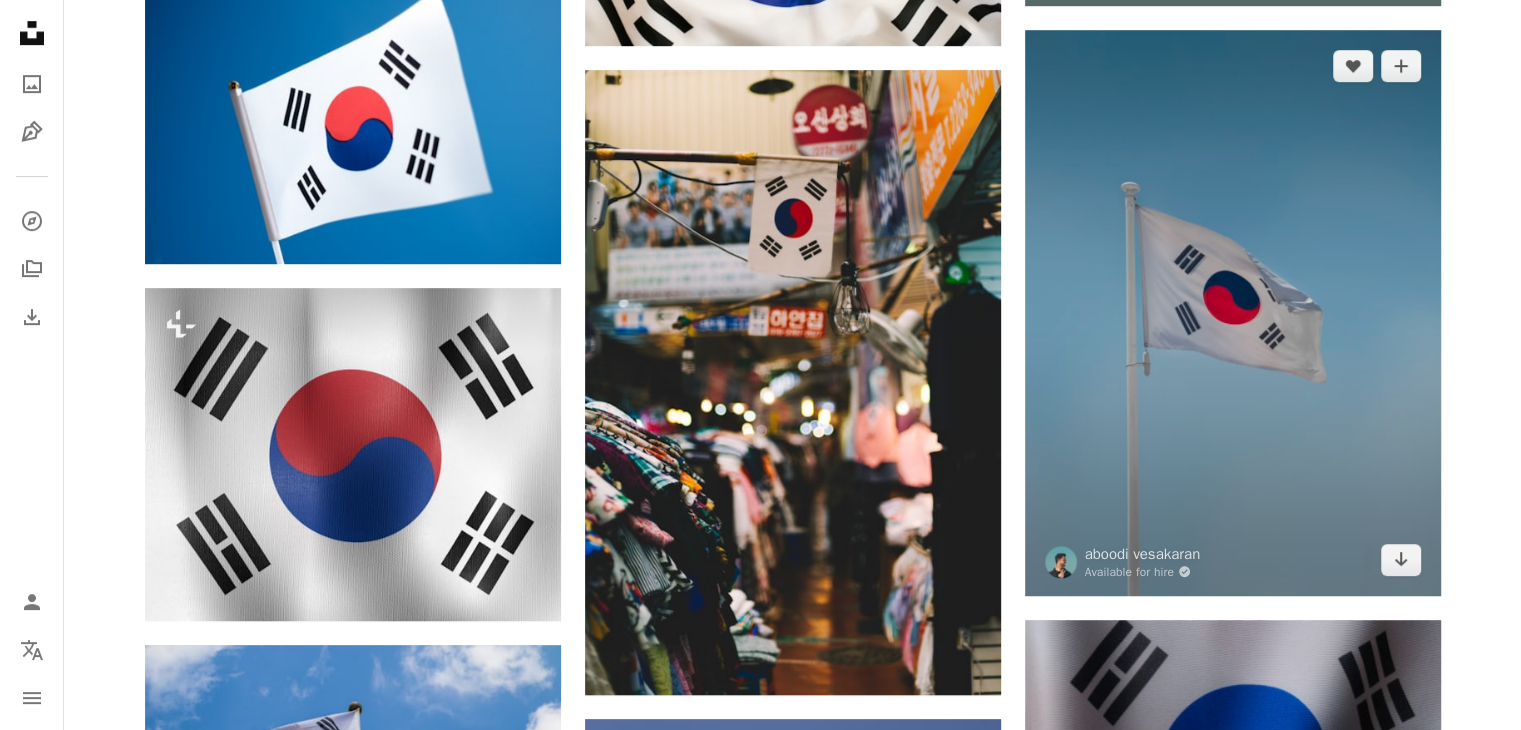 click at bounding box center (1233, 313) 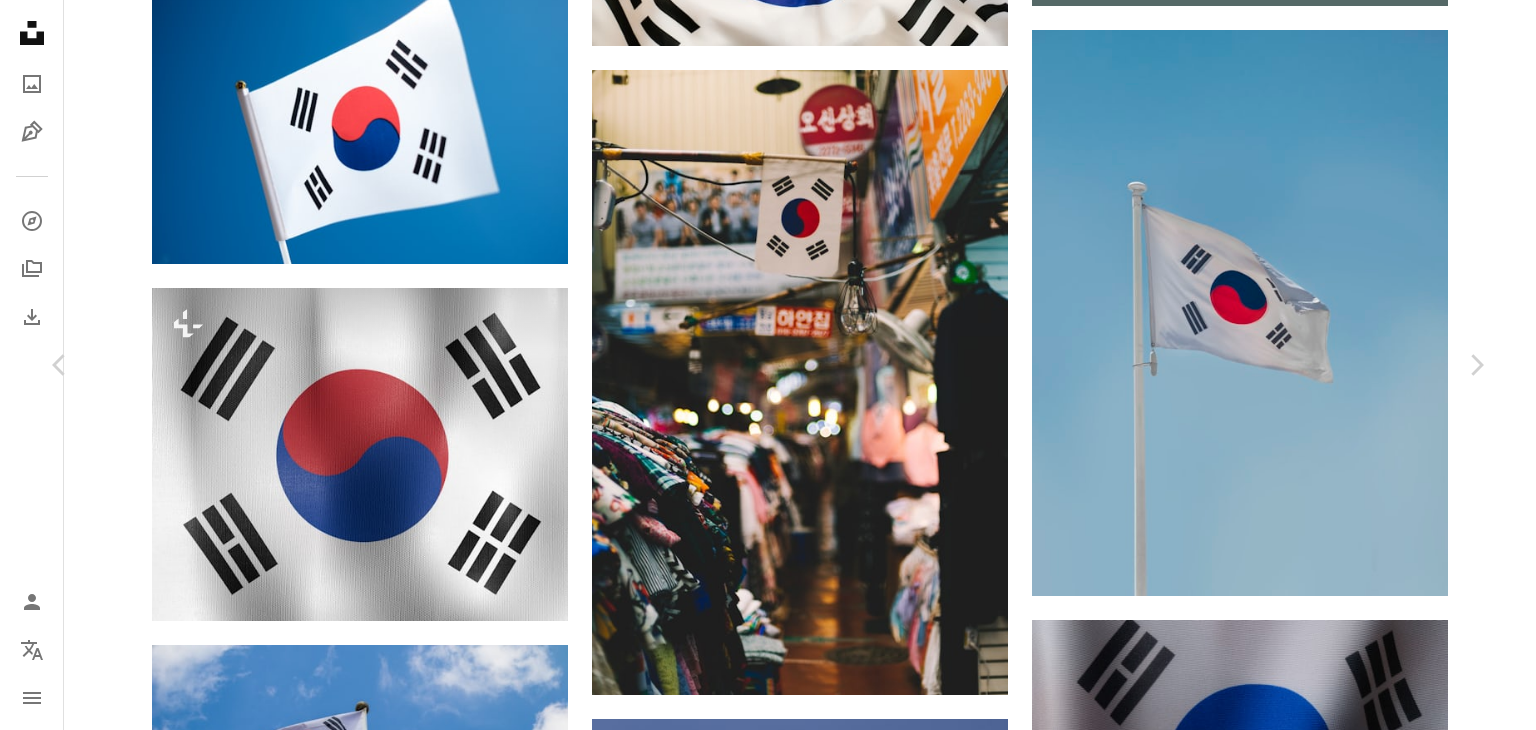 click on "Download free" at bounding box center [1291, 4130] 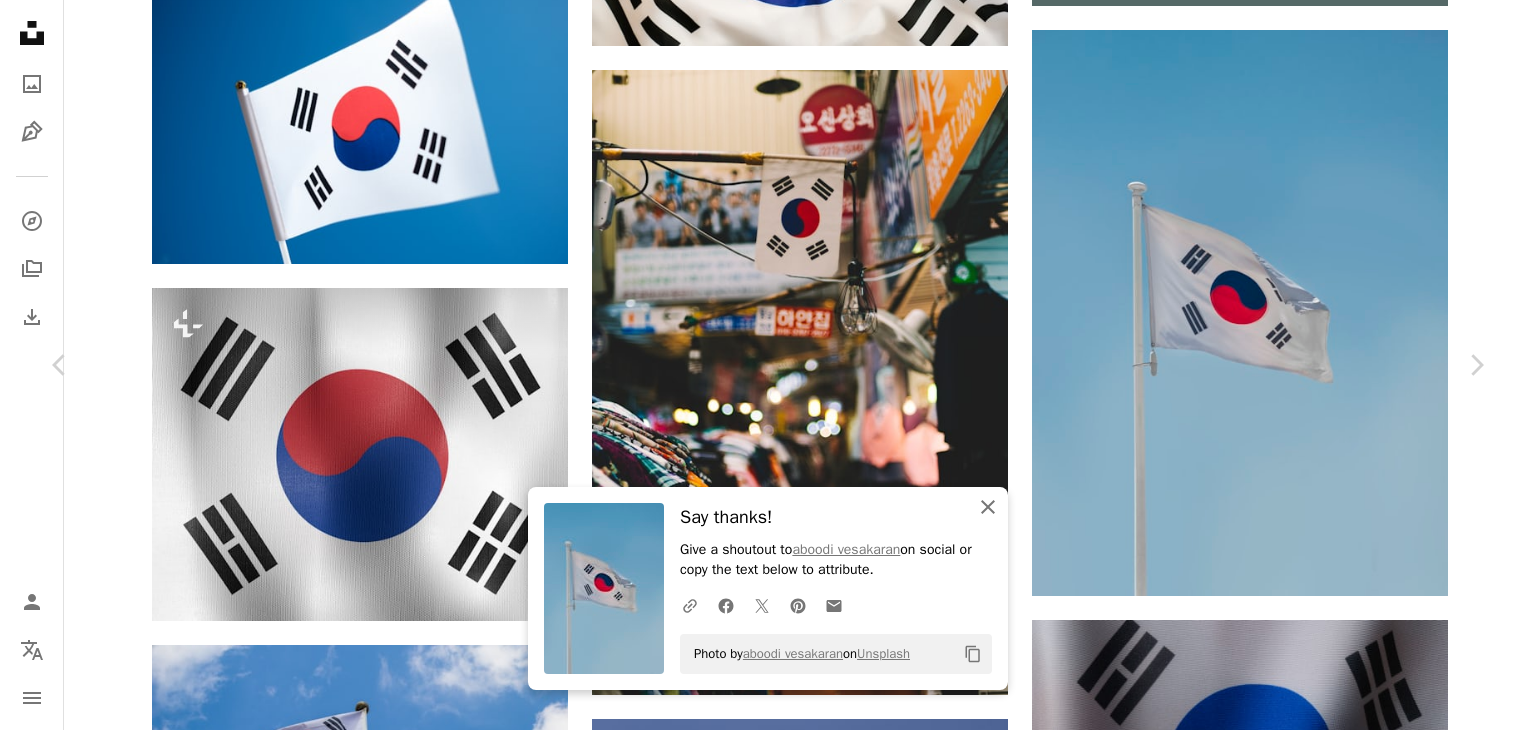 click 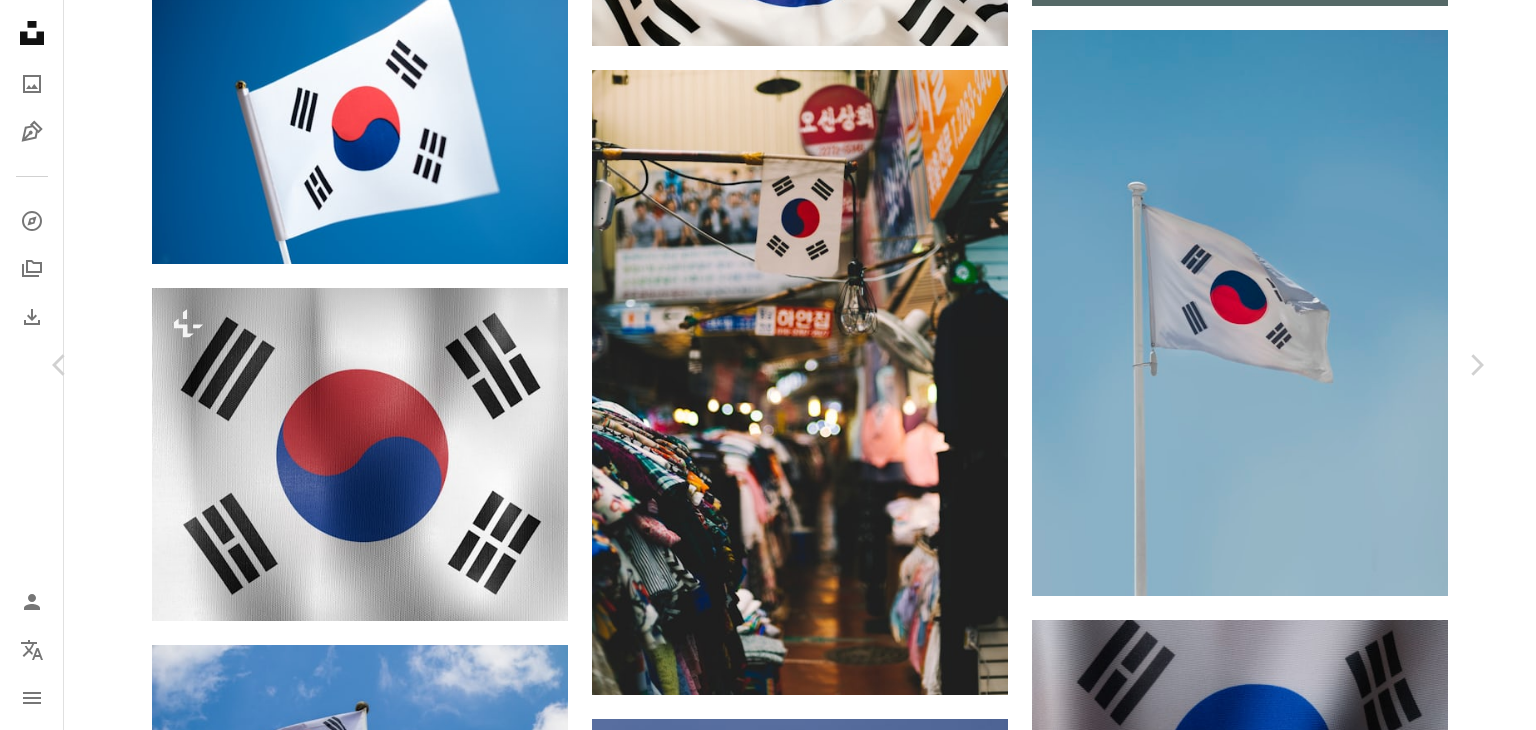 click on "An X shape Chevron left Chevron right [FIRST] [LAST] Available for hire A checkmark inside of a circle A heart A plus sign Download free Chevron down Zoom in Views 359,269 Downloads 14,127 A forward-right arrow Share Info icon Info More Actions [COUNTRY] National Flag A map marker [COUNTRY] Calendar outlined Published on  [MONTH] [DAY], [YEAR] Camera NIKON CORPORATION, NIKON D5600 Safety Free to use under the  Unsplash License [COUNTRY] flag [COUNTRY] flag symbol Browse premium related images on iStock  |  Save 20% with code UNSPLASH20 View more on iStock  ↗ Related images A heart A plus sign [FIRST] [LAST] Arrow pointing down Plus sign for Unsplash+ A heart A plus sign Planet Volumes For  Unsplash+ A lock Download A heart A plus sign [FIRST] [LAST] Arrow pointing down A heart A plus sign [FIRST] [LAST] Arrow pointing down Plus sign for Unsplash+ A heart A plus sign Resource Database For  Unsplash+ A lock Download A heart A plus sign [FIRST] [LAST] Arrow pointing down A heart A plus sign [FIRST] [LAST] A heart" at bounding box center (768, 4448) 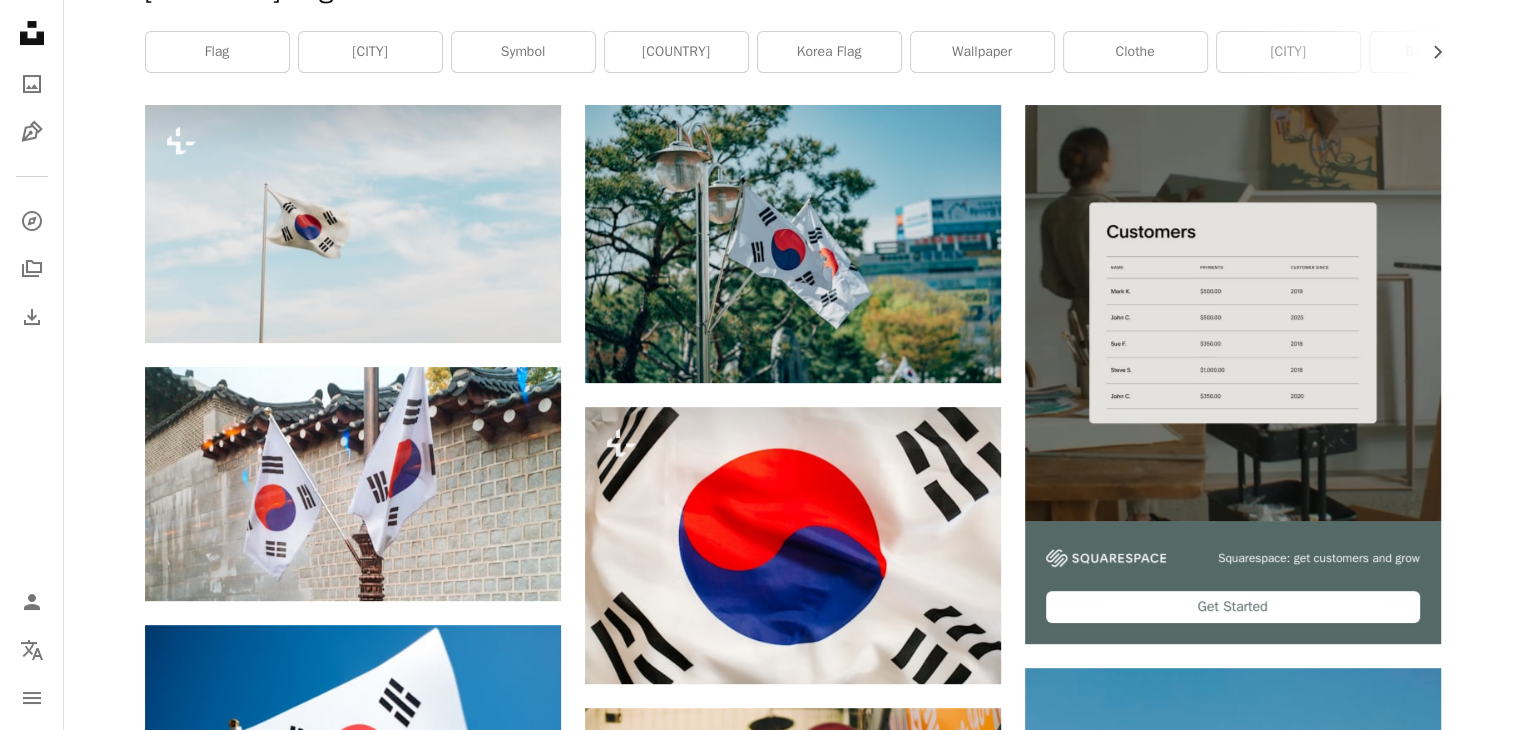 scroll, scrollTop: 0, scrollLeft: 0, axis: both 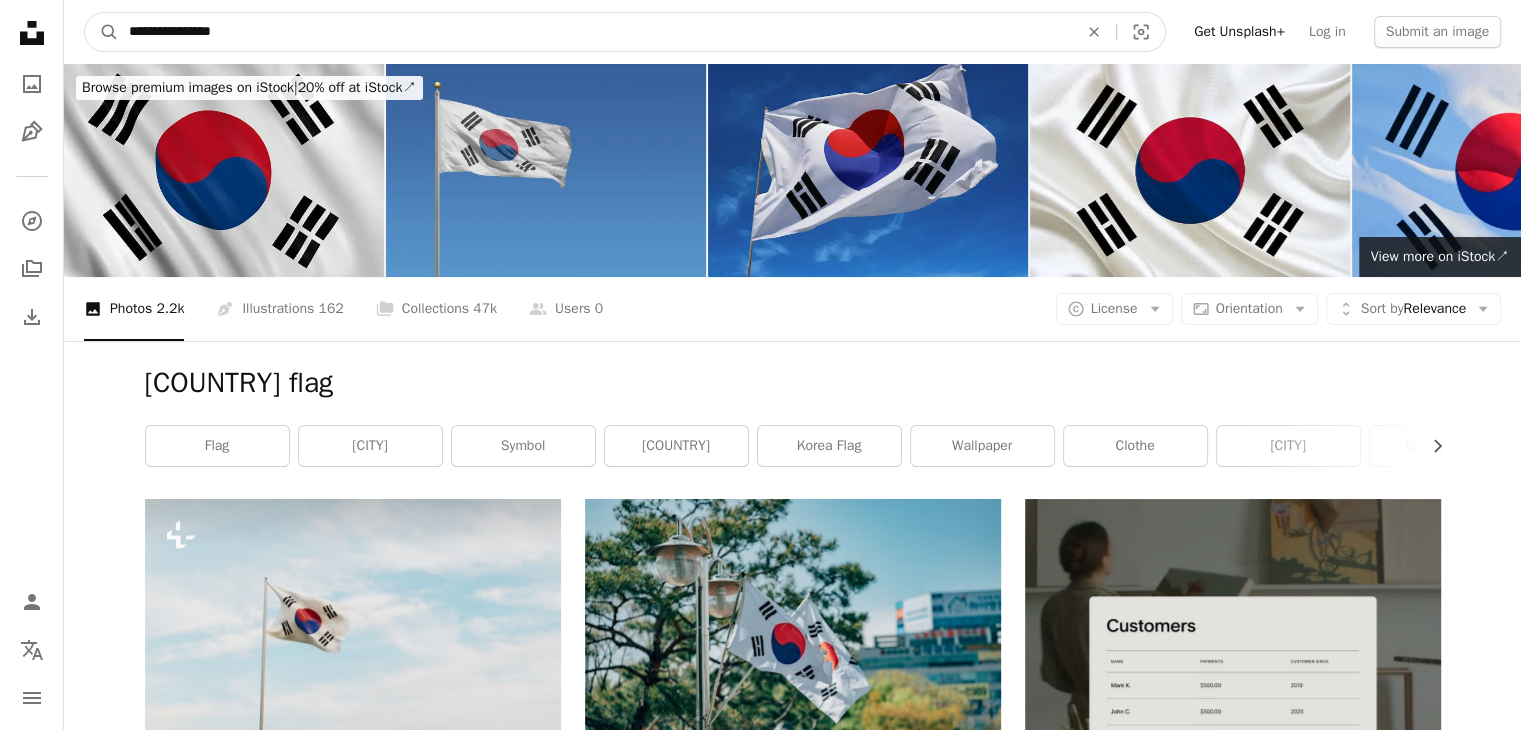 drag, startPoint x: 653, startPoint y: 40, endPoint x: 0, endPoint y: 105, distance: 656.2271 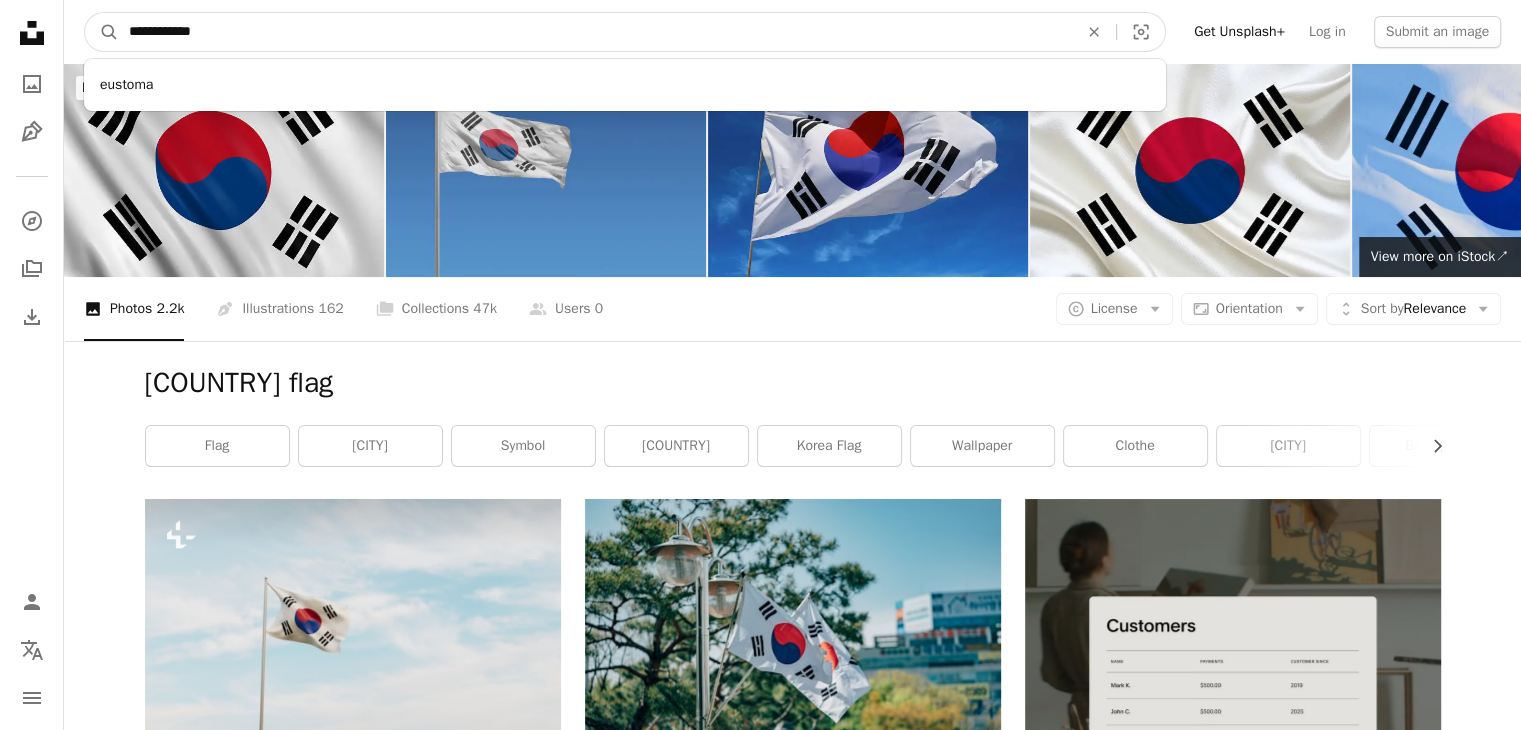 type on "**********" 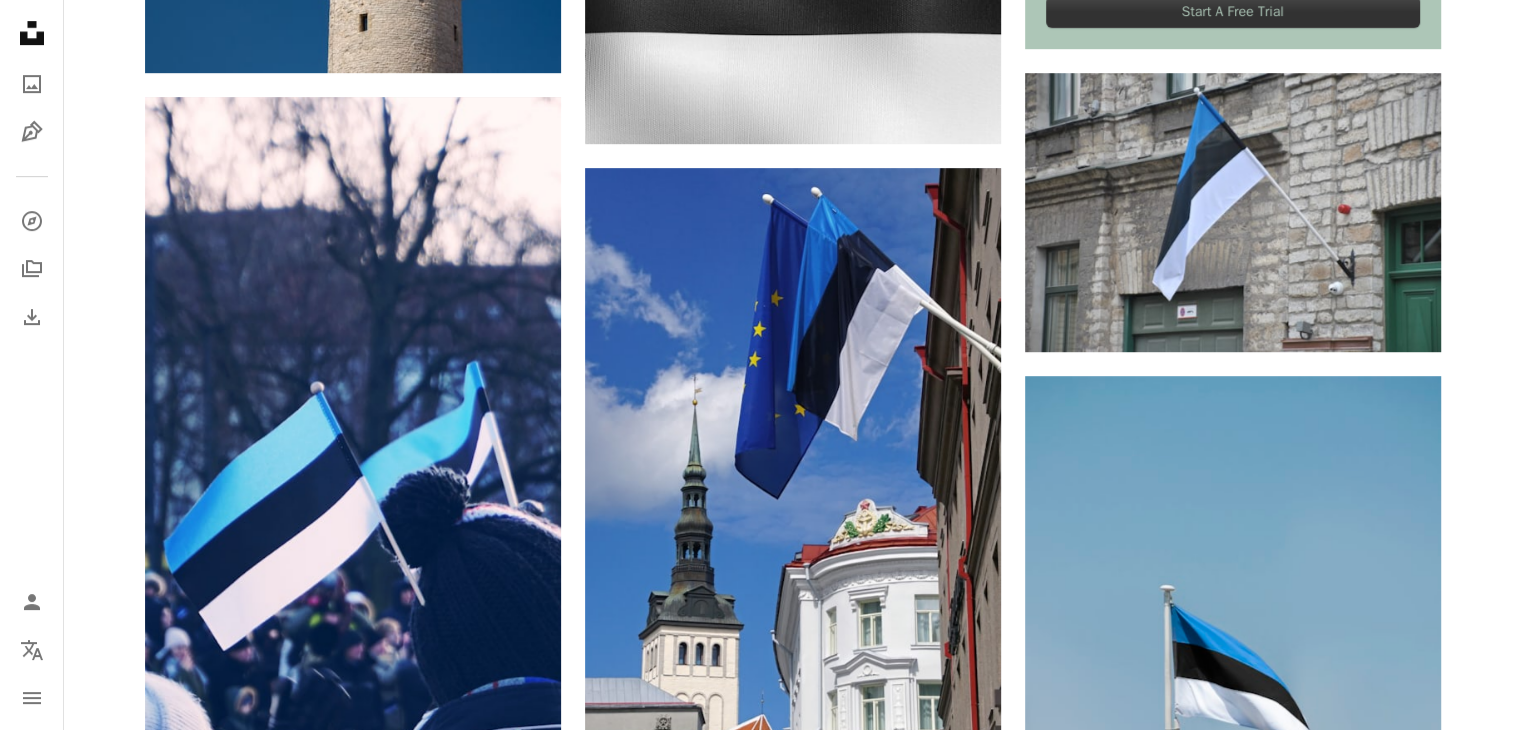 scroll, scrollTop: 1482, scrollLeft: 0, axis: vertical 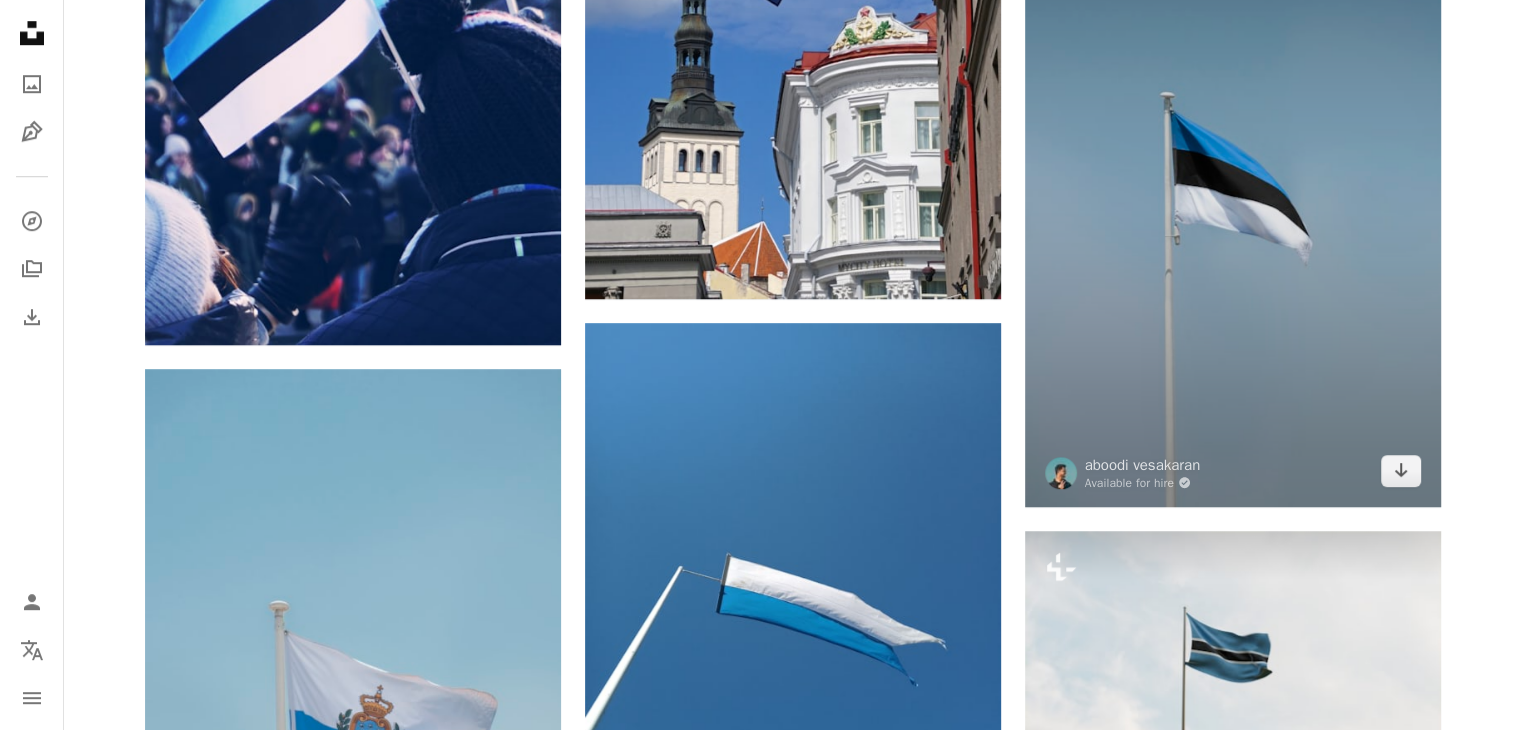 click at bounding box center [1233, 195] 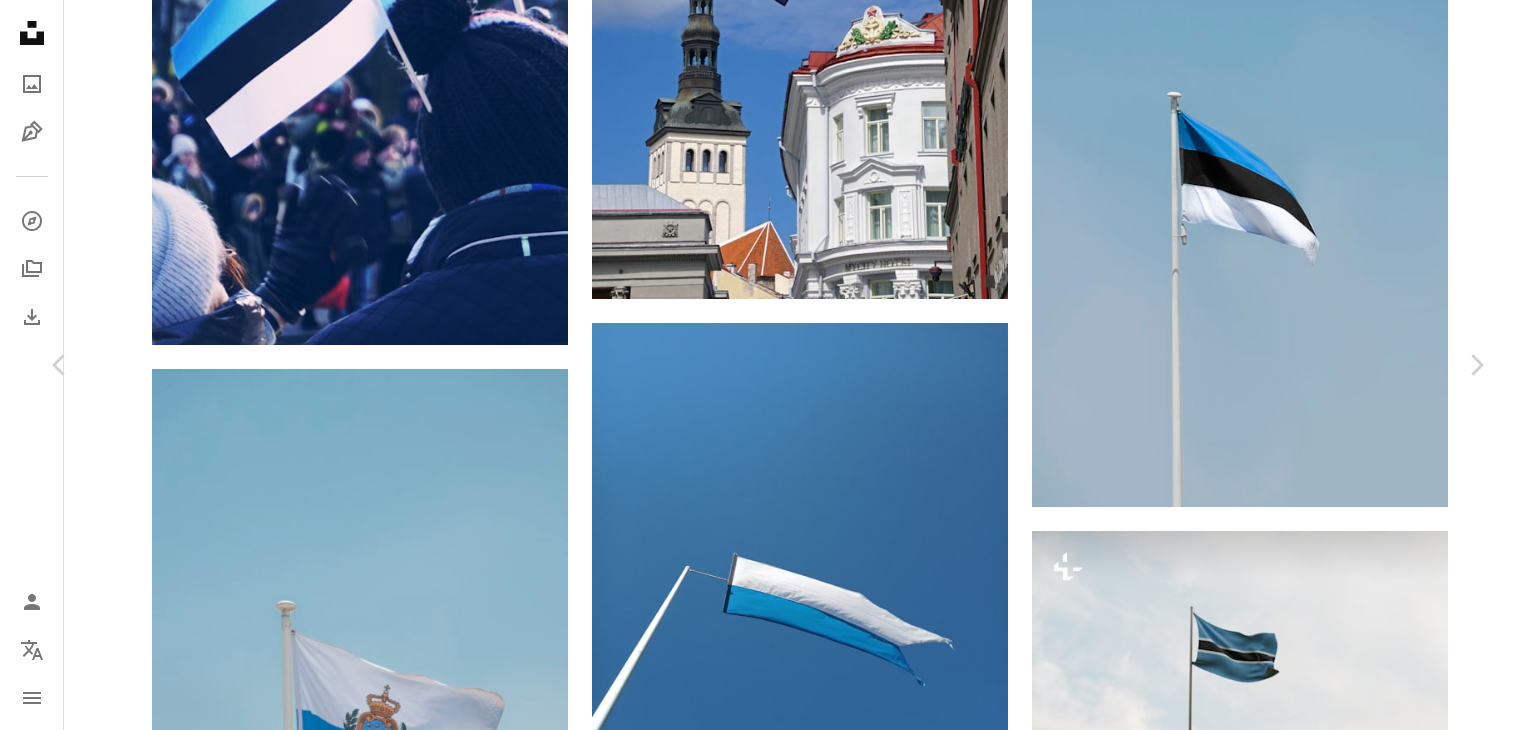 click on "Download free" at bounding box center [1291, 3257] 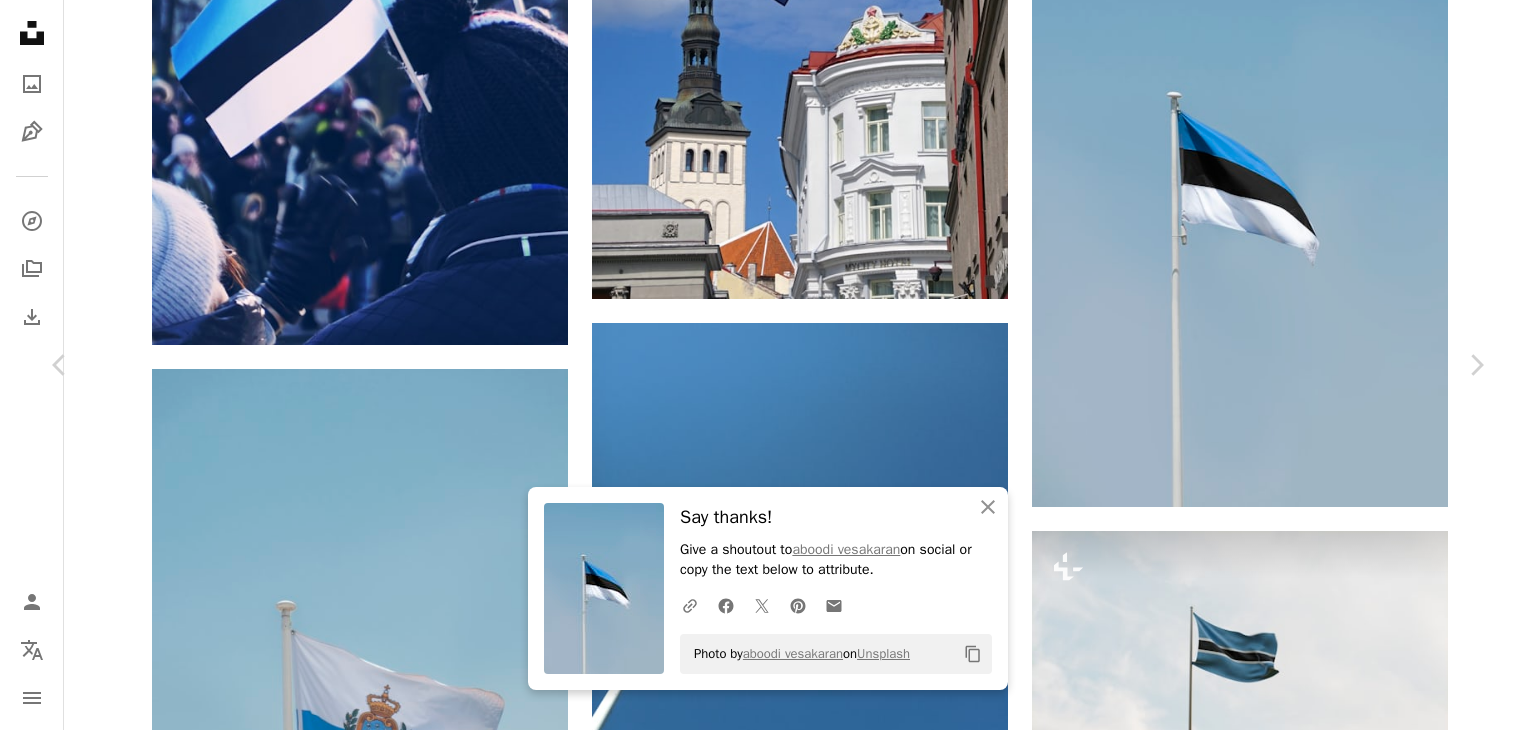 click on "An X shape Chevron left Chevron right An X shape Close Say thanks! Give a shoutout to  [FIRST] [LAST]  on social or copy the text below to attribute. A URL sharing icon (chains) Facebook icon X (formerly Twitter) icon Pinterest icon An envelope Photo by  [FIRST] [LAST]  on  Unsplash
Copy content [FIRST] [LAST] Available for hire A checkmark inside of a circle A heart A plus sign Download free Chevron down Zoom in Views 81,442 Downloads 1,116 A forward-right arrow Share Info icon Info More Actions [COUNTRY] National Flag A map marker [COUNTRY] Calendar outlined Published on  [MONTH] [DAY], [YEAR] Camera NIKON CORPORATION, NIKON D5600 Safety Free to use under the  Unsplash License blue [COUNTRY] flag flag symbol [COUNTRY] Creative Commons images Browse premium related images on iStock  |  Save 20% with code UNSPLASH20 View more on iStock  ↗ Related images A heart A plus sign [FIRST] [LAST] Arrow pointing down Plus sign for Unsplash+ A heart A plus sign Planet Volumes For  Unsplash+ A lock Download A heart" at bounding box center (768, 3575) 